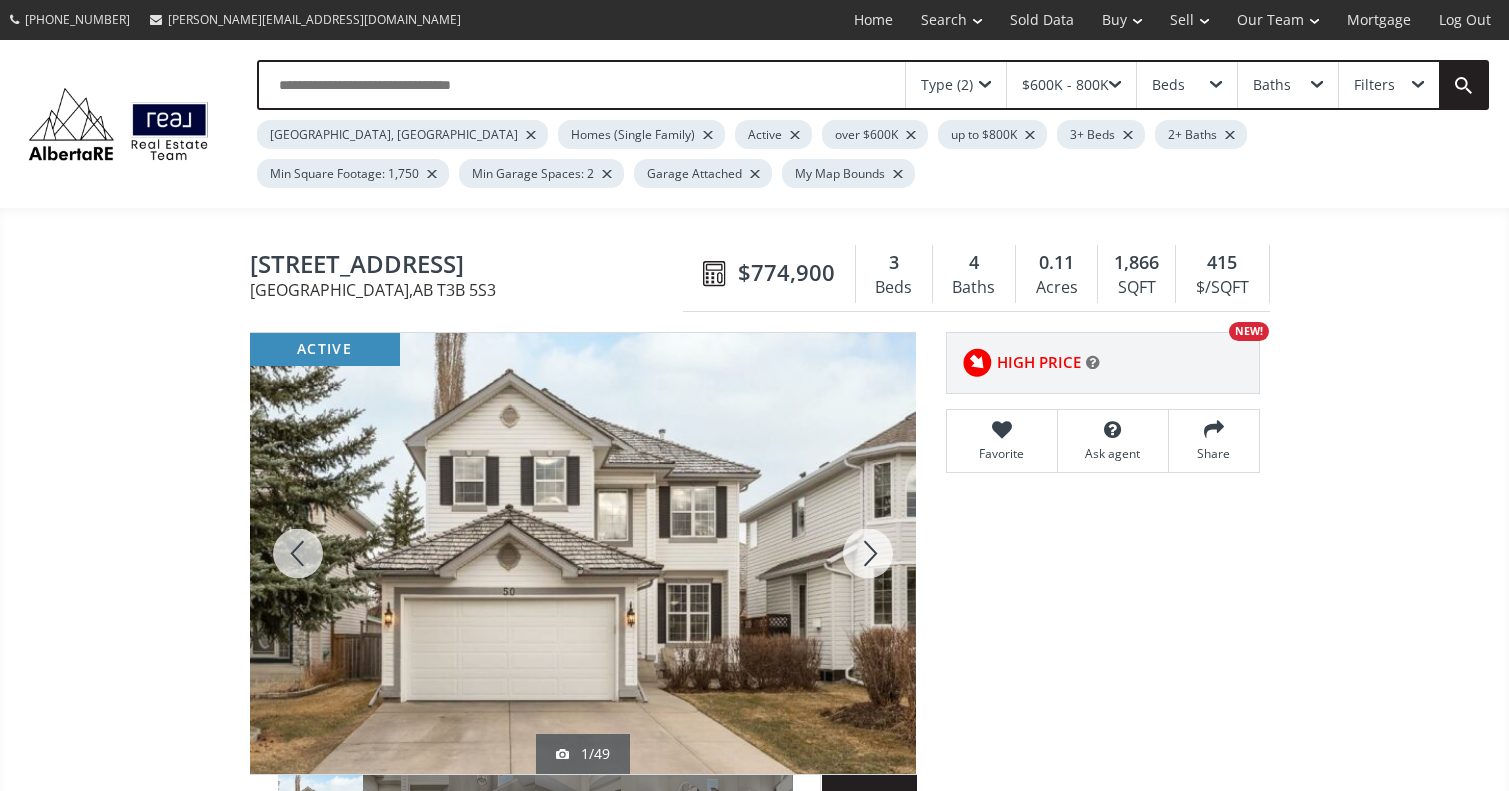 scroll, scrollTop: 0, scrollLeft: 0, axis: both 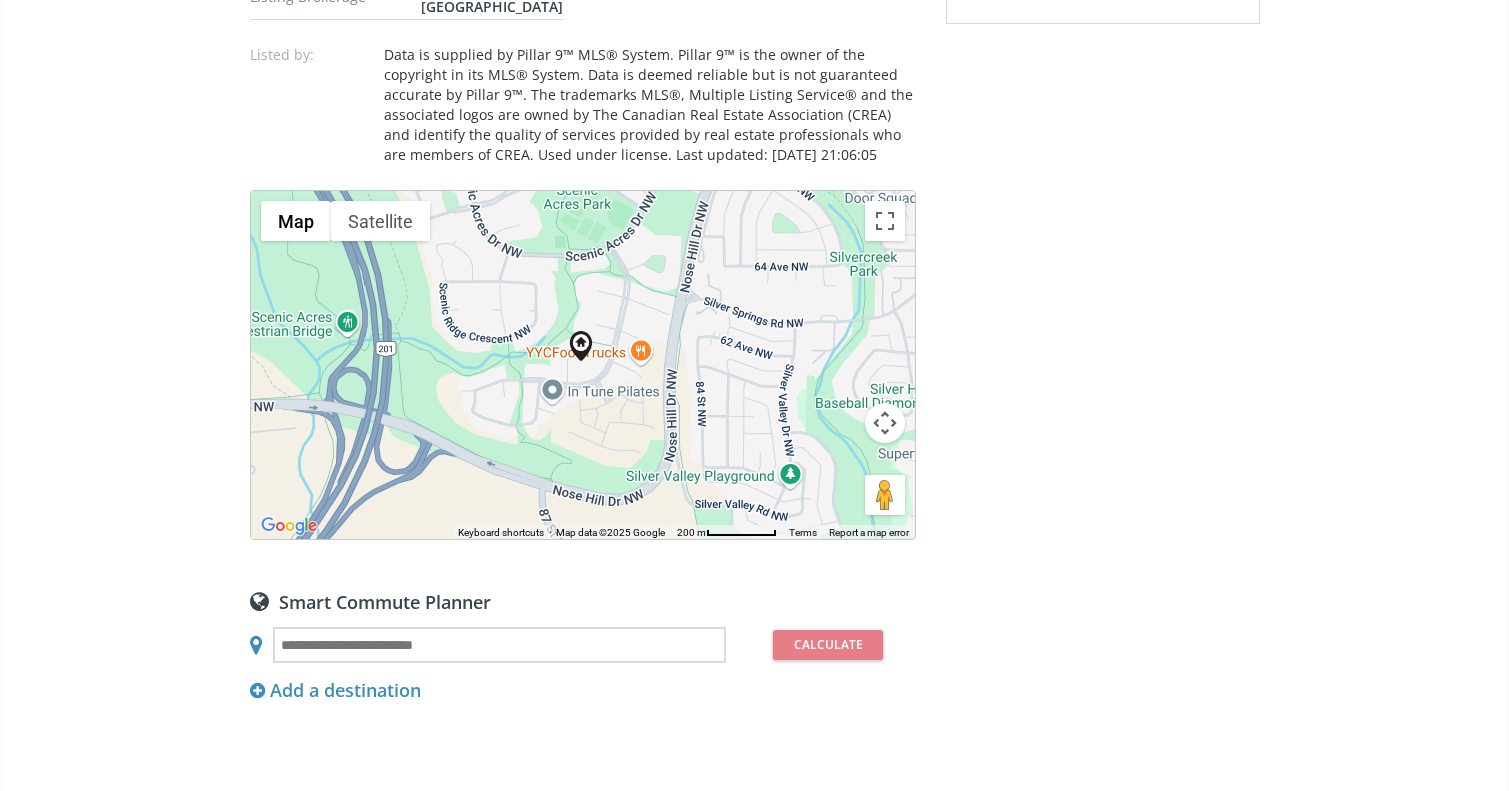 click at bounding box center [885, 423] 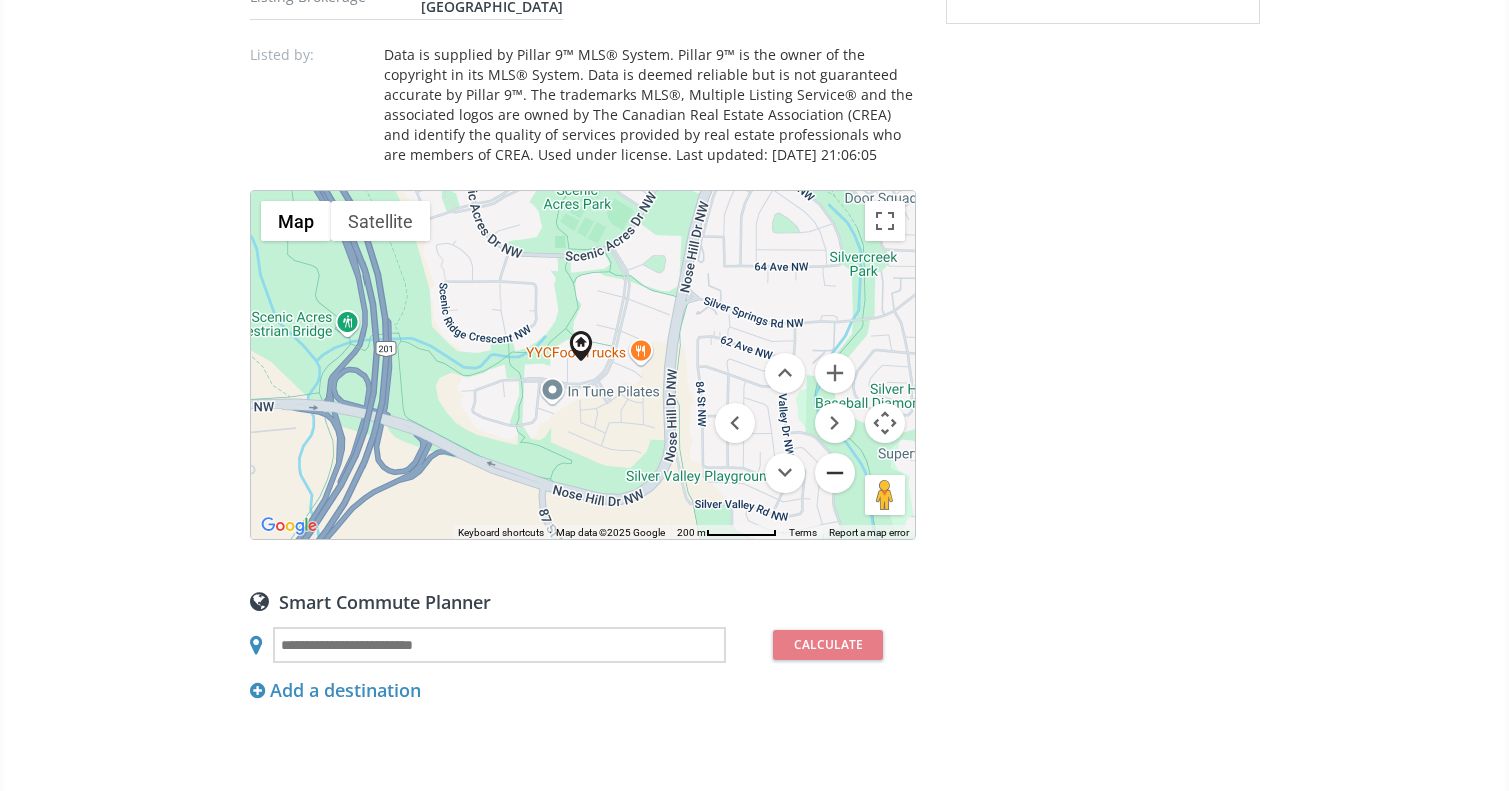 click at bounding box center (835, 473) 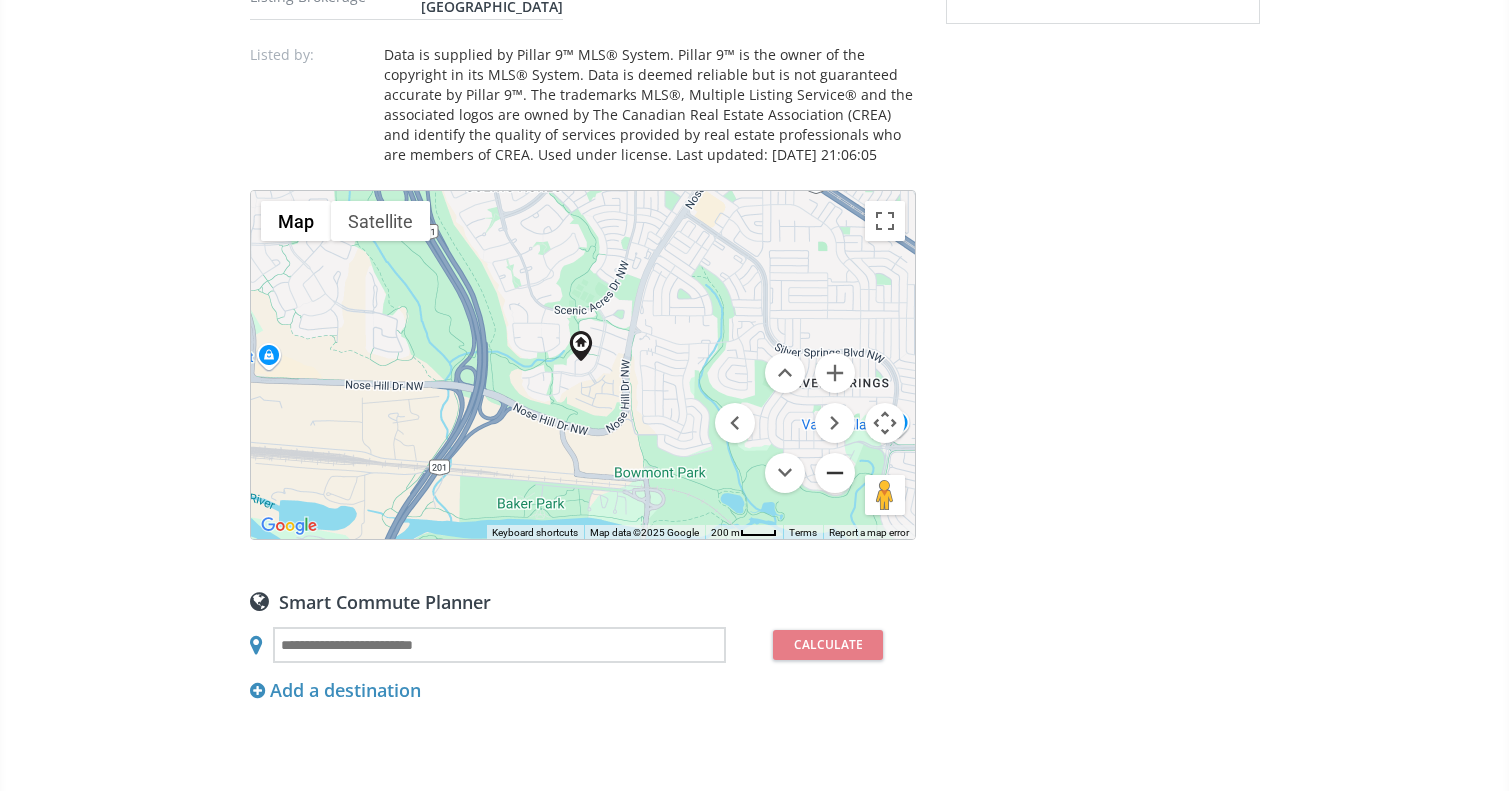 click at bounding box center (835, 473) 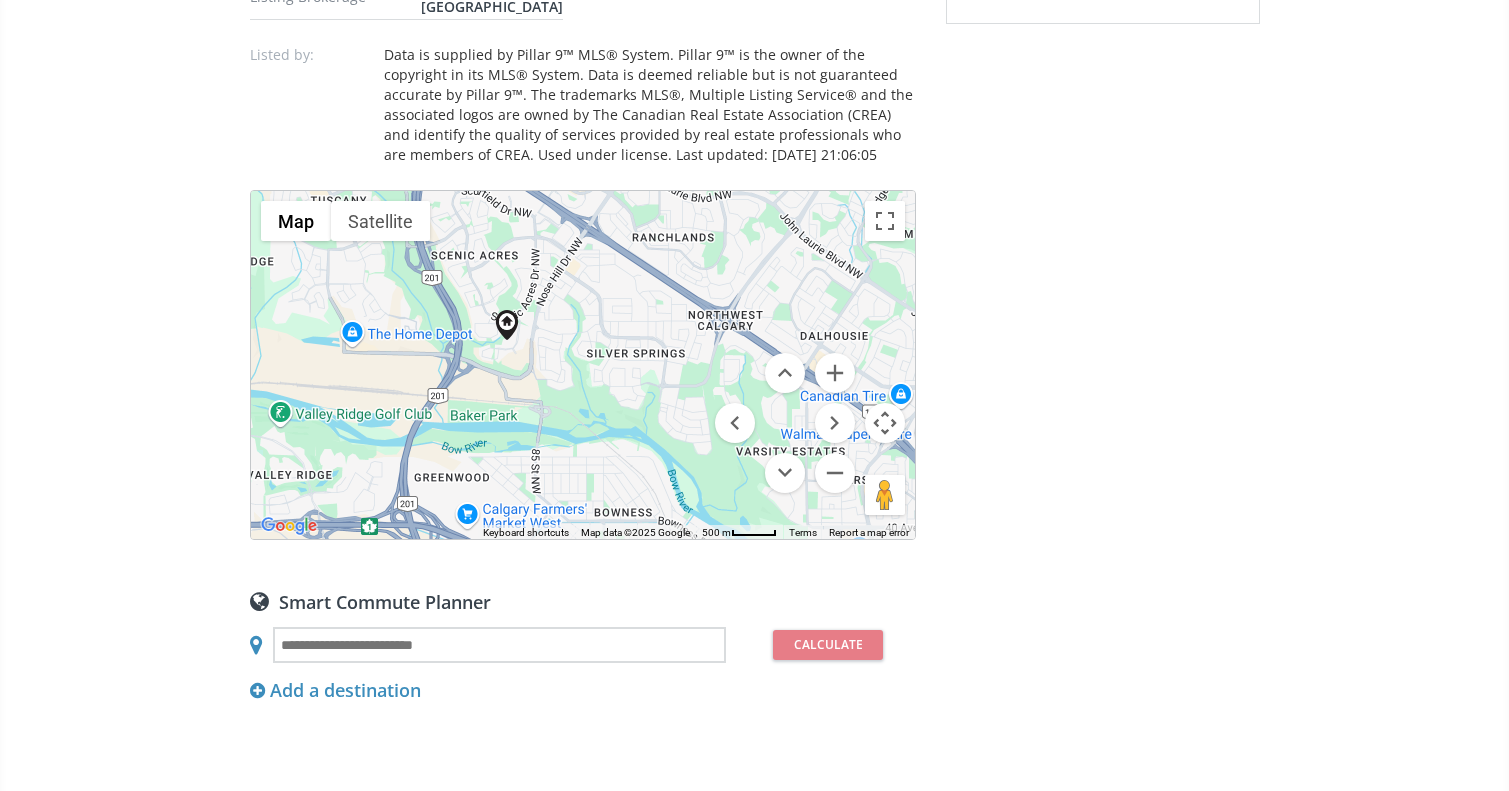 drag, startPoint x: 646, startPoint y: 422, endPoint x: 570, endPoint y: 401, distance: 78.84795 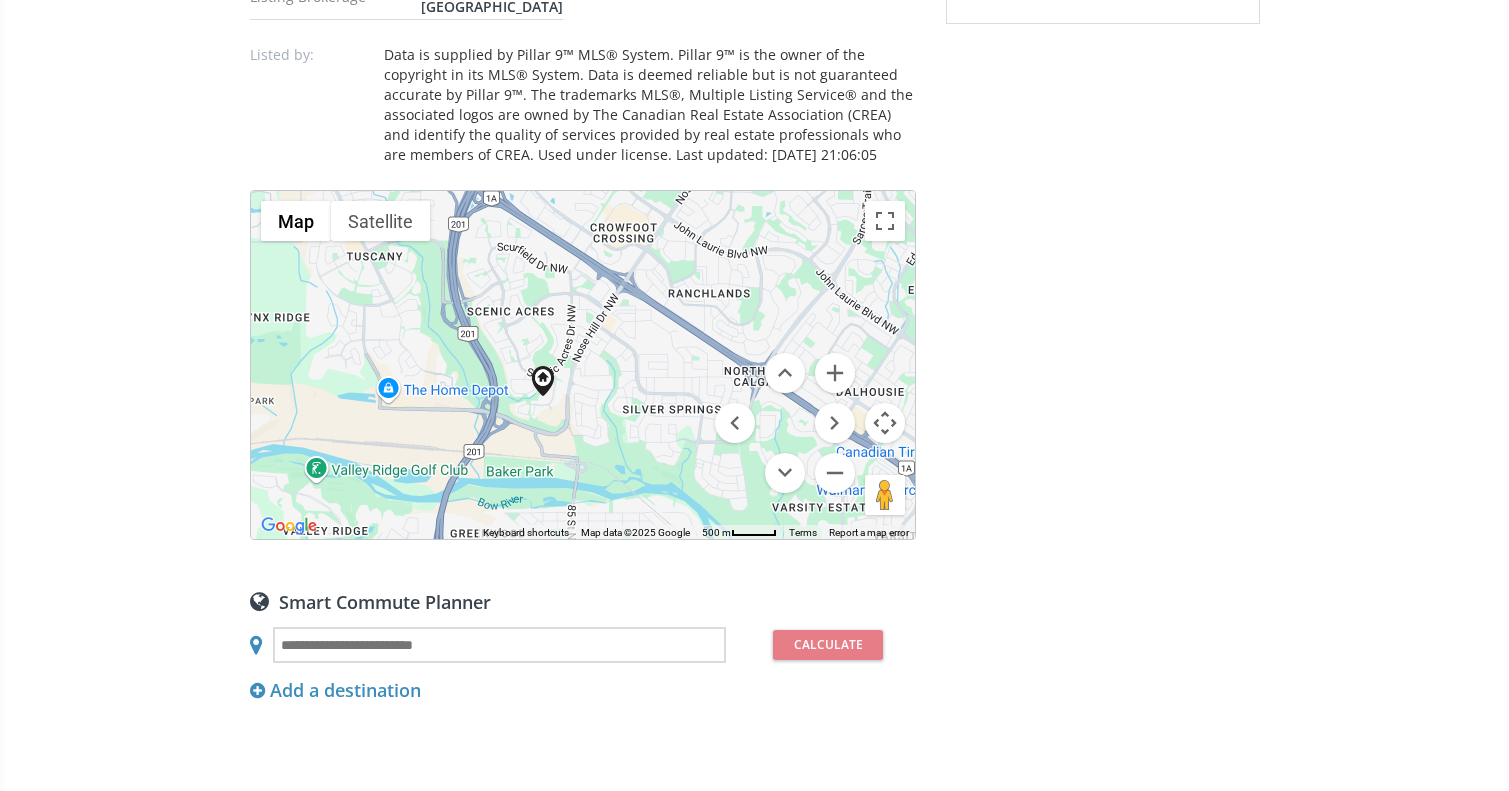 drag, startPoint x: 653, startPoint y: 444, endPoint x: 686, endPoint y: 458, distance: 35.846897 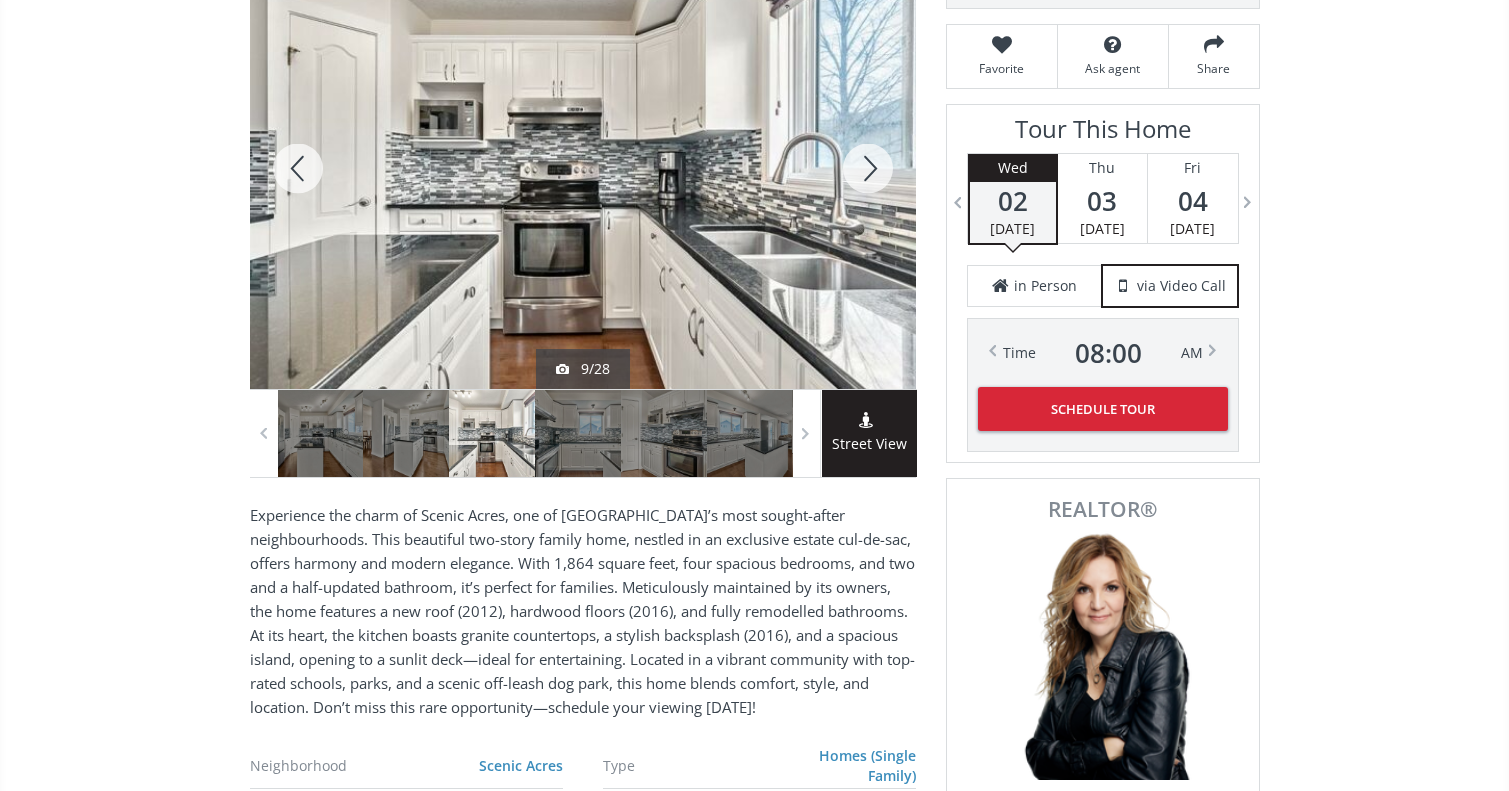 scroll, scrollTop: 381, scrollLeft: 0, axis: vertical 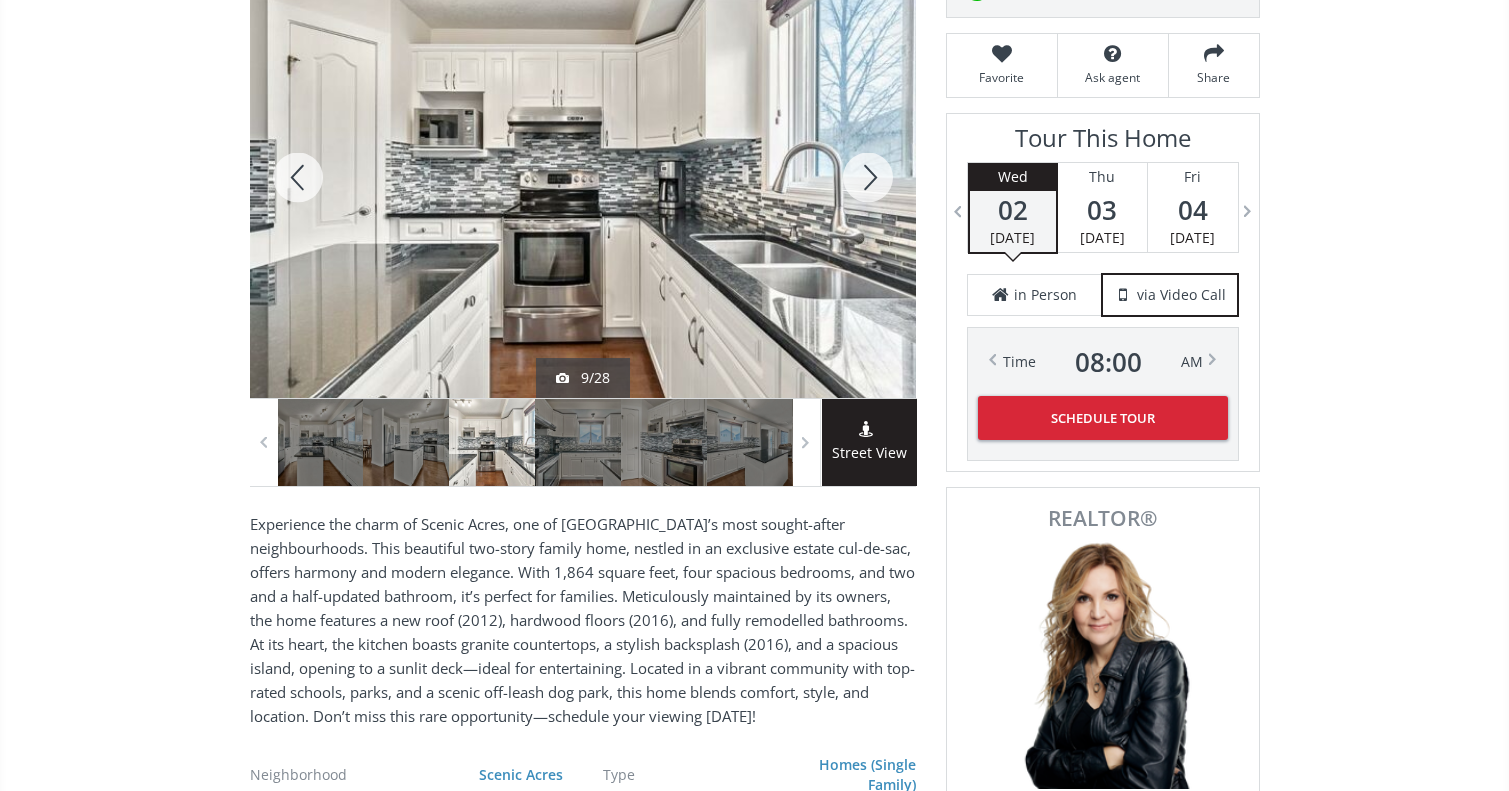 click at bounding box center [868, 177] 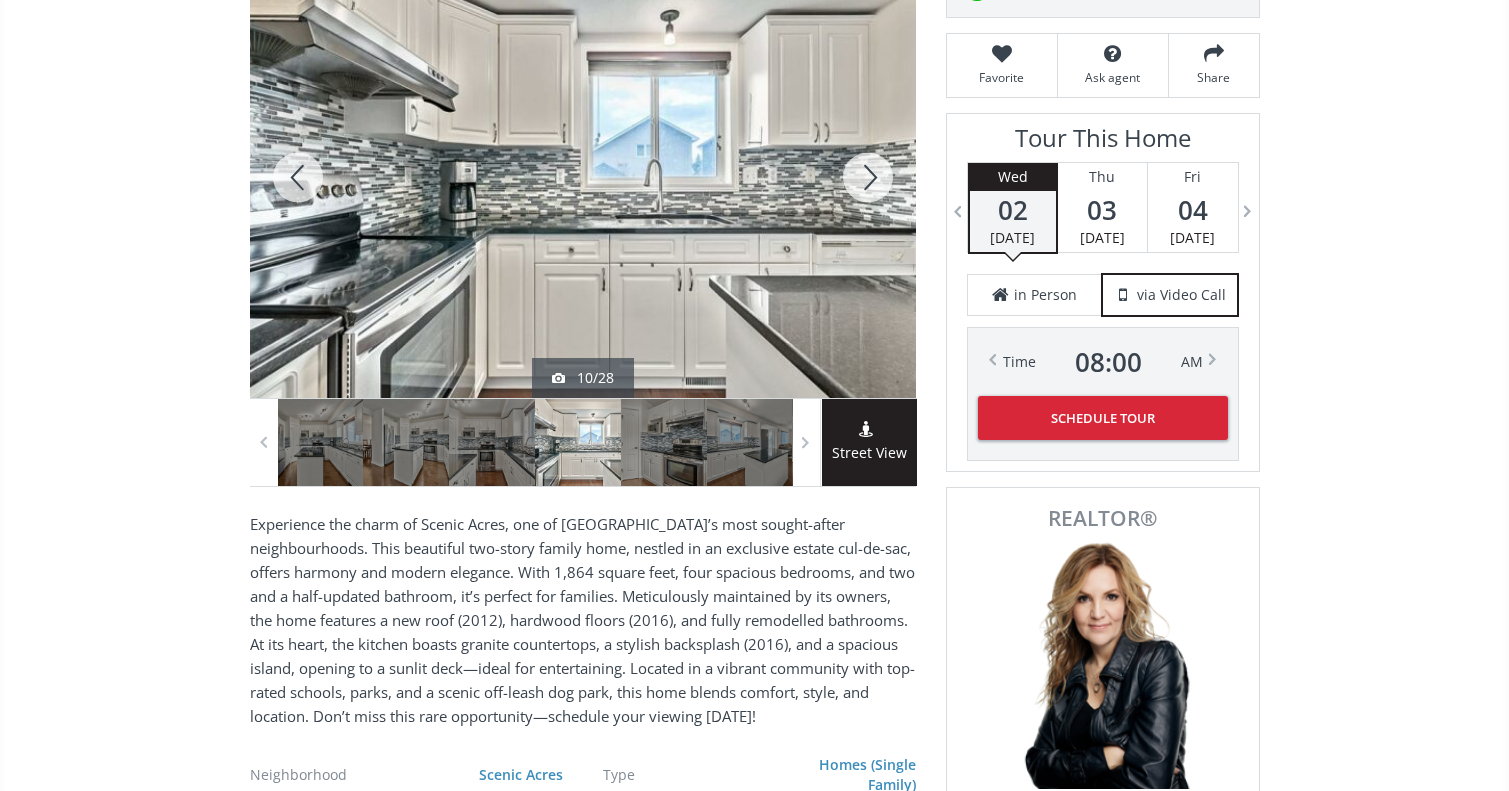 click at bounding box center (868, 177) 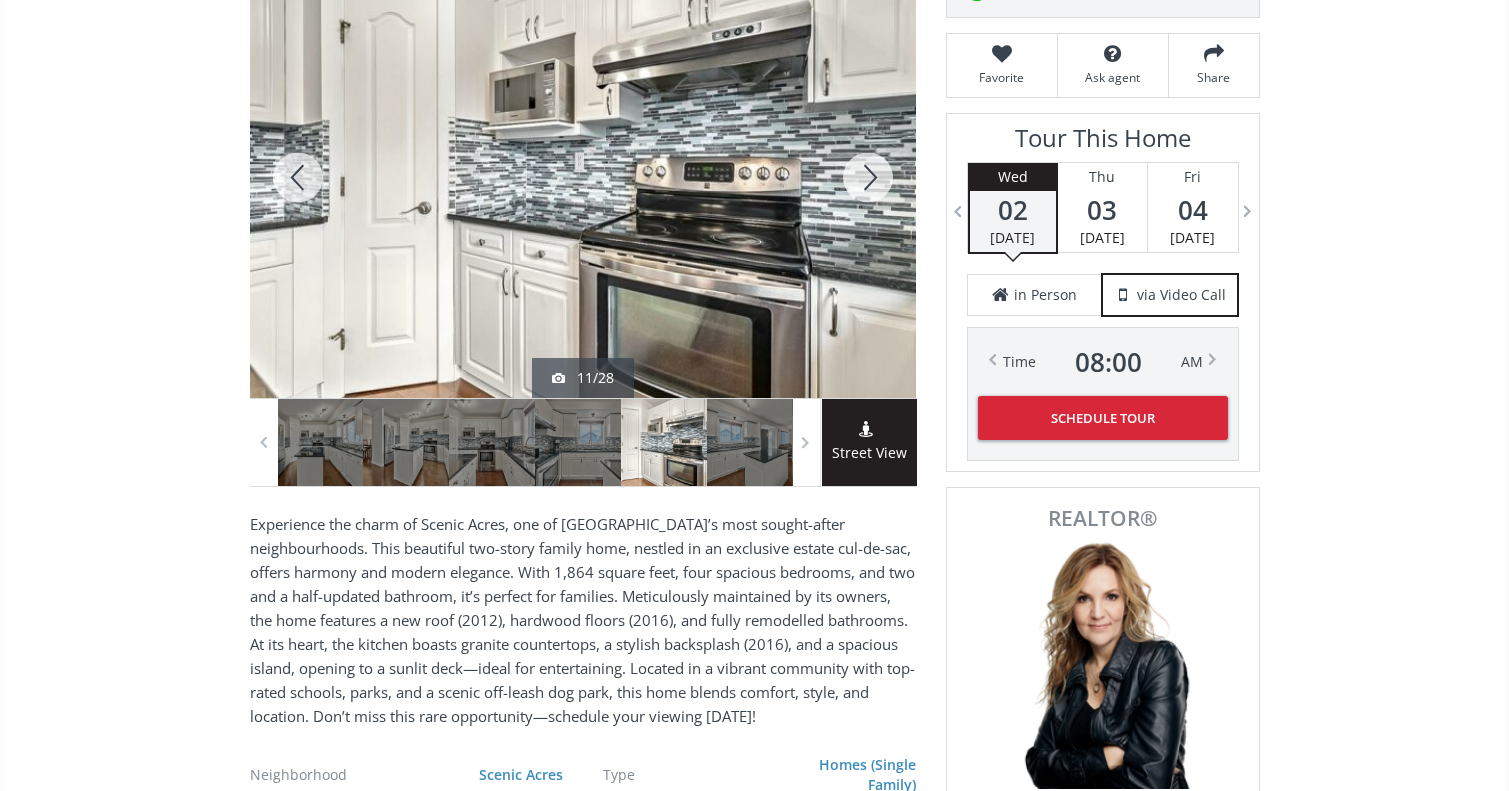 click at bounding box center [868, 177] 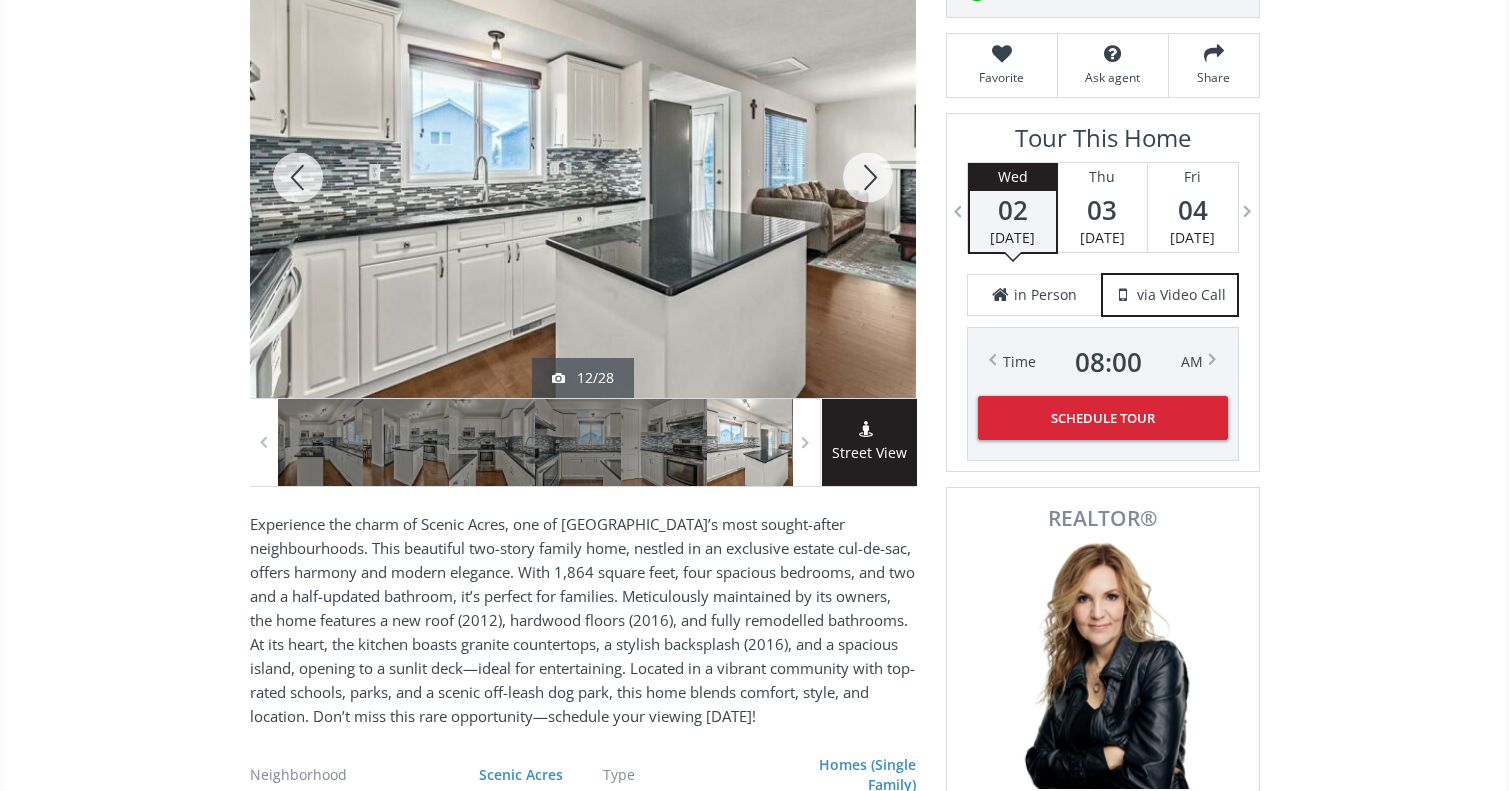 click at bounding box center (868, 177) 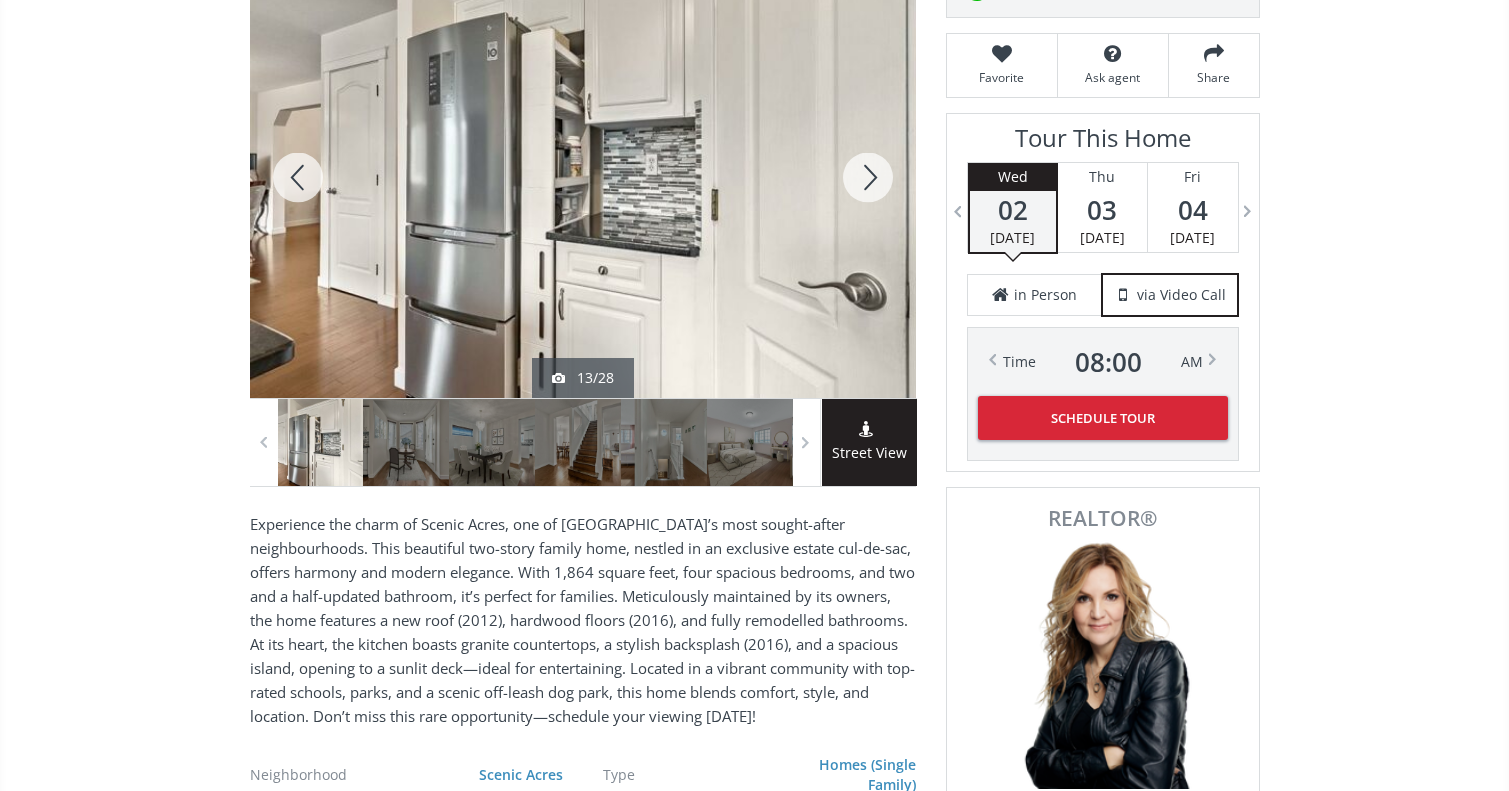 click at bounding box center [868, 177] 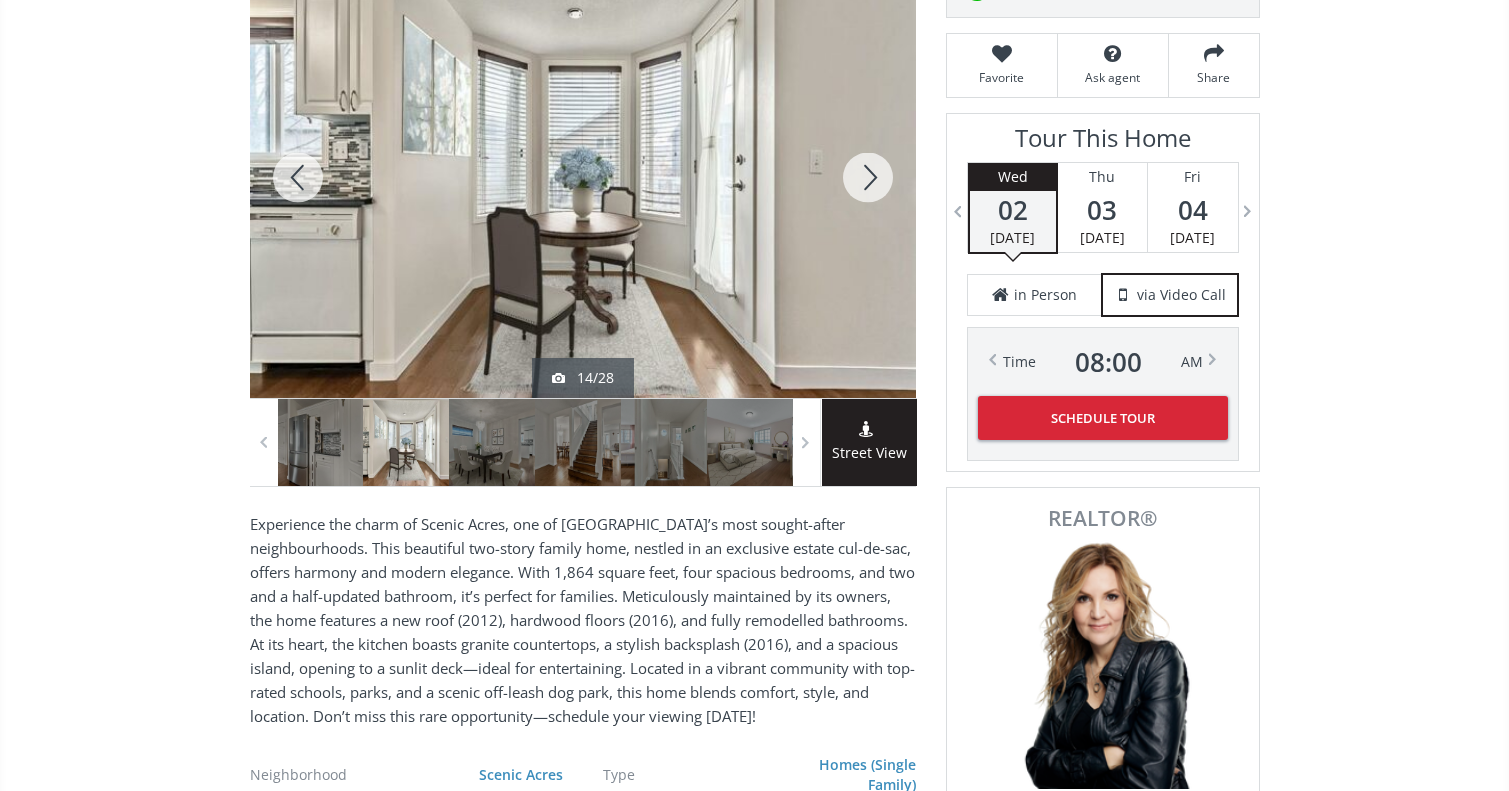 click at bounding box center (868, 177) 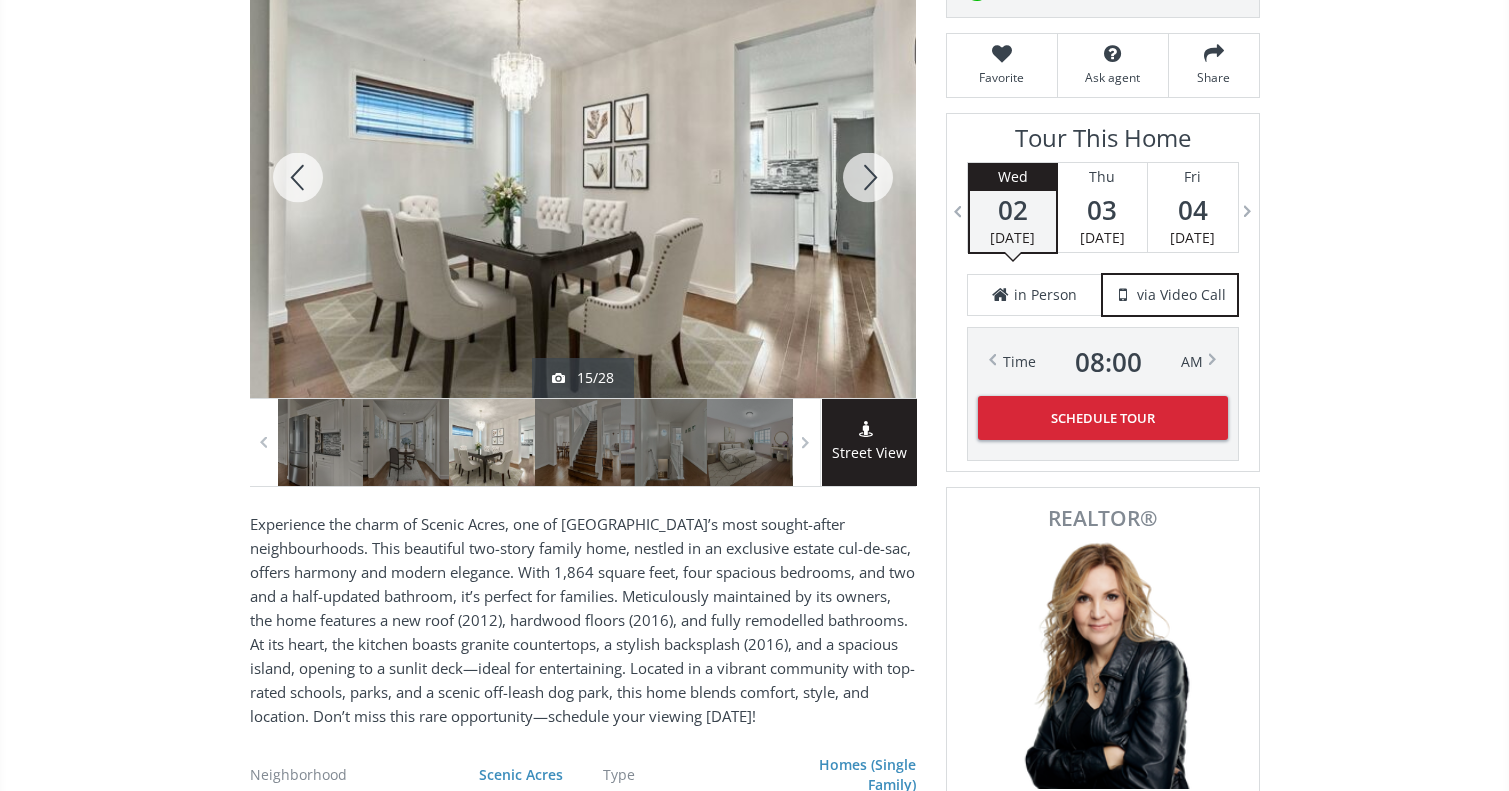 click at bounding box center [868, 177] 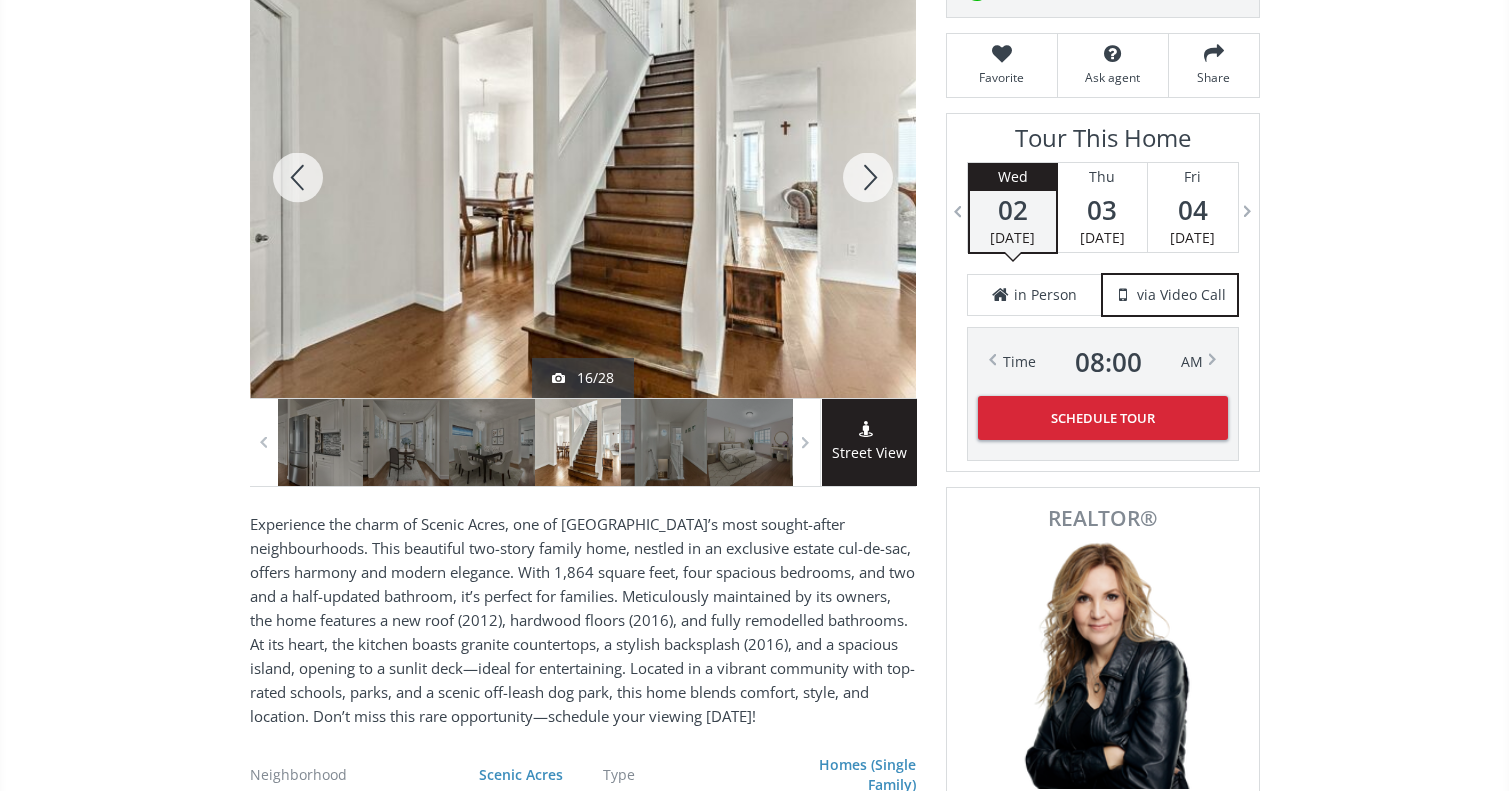 click at bounding box center [868, 177] 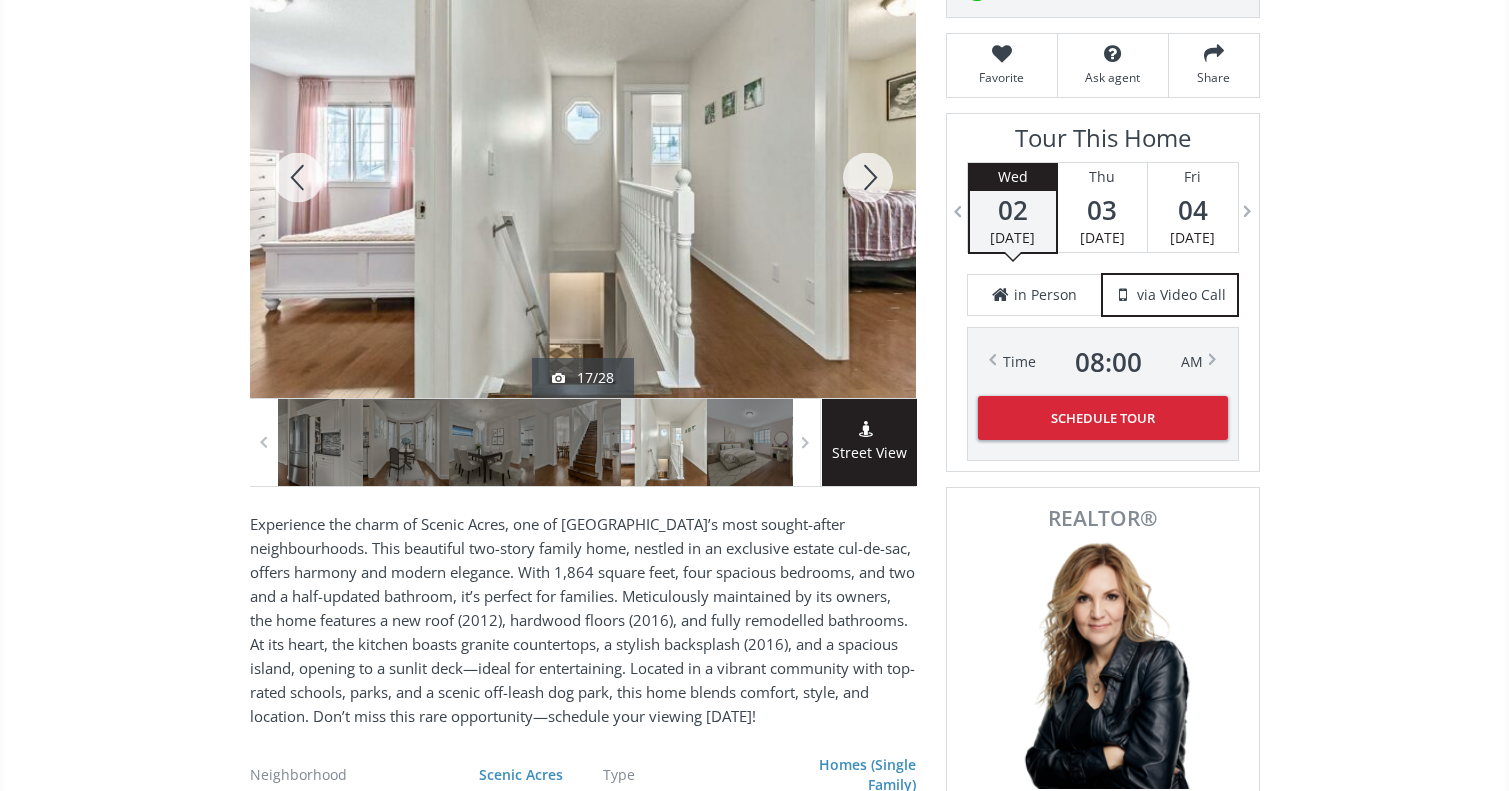 click at bounding box center (868, 177) 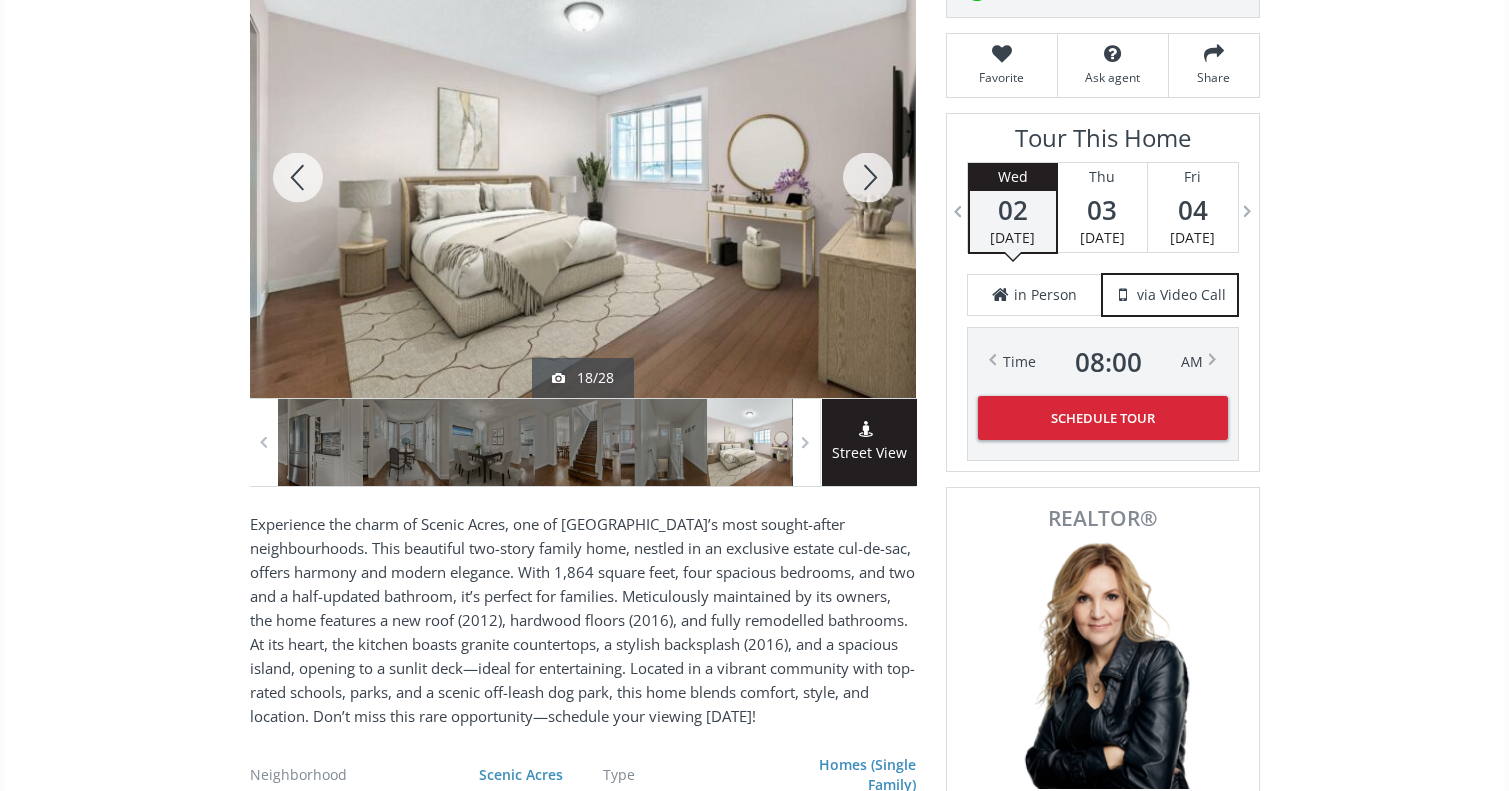 click at bounding box center [868, 177] 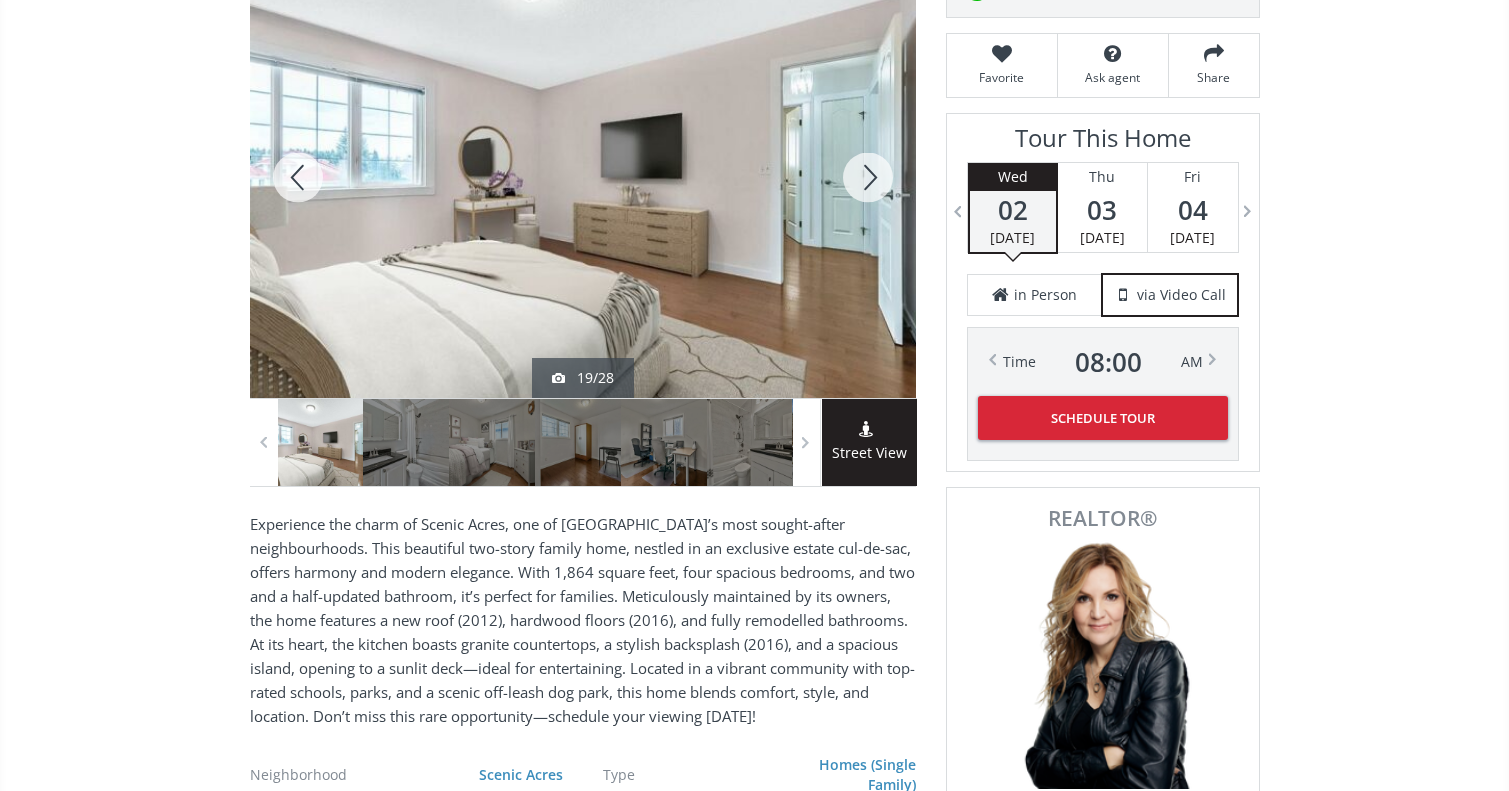click at bounding box center [868, 177] 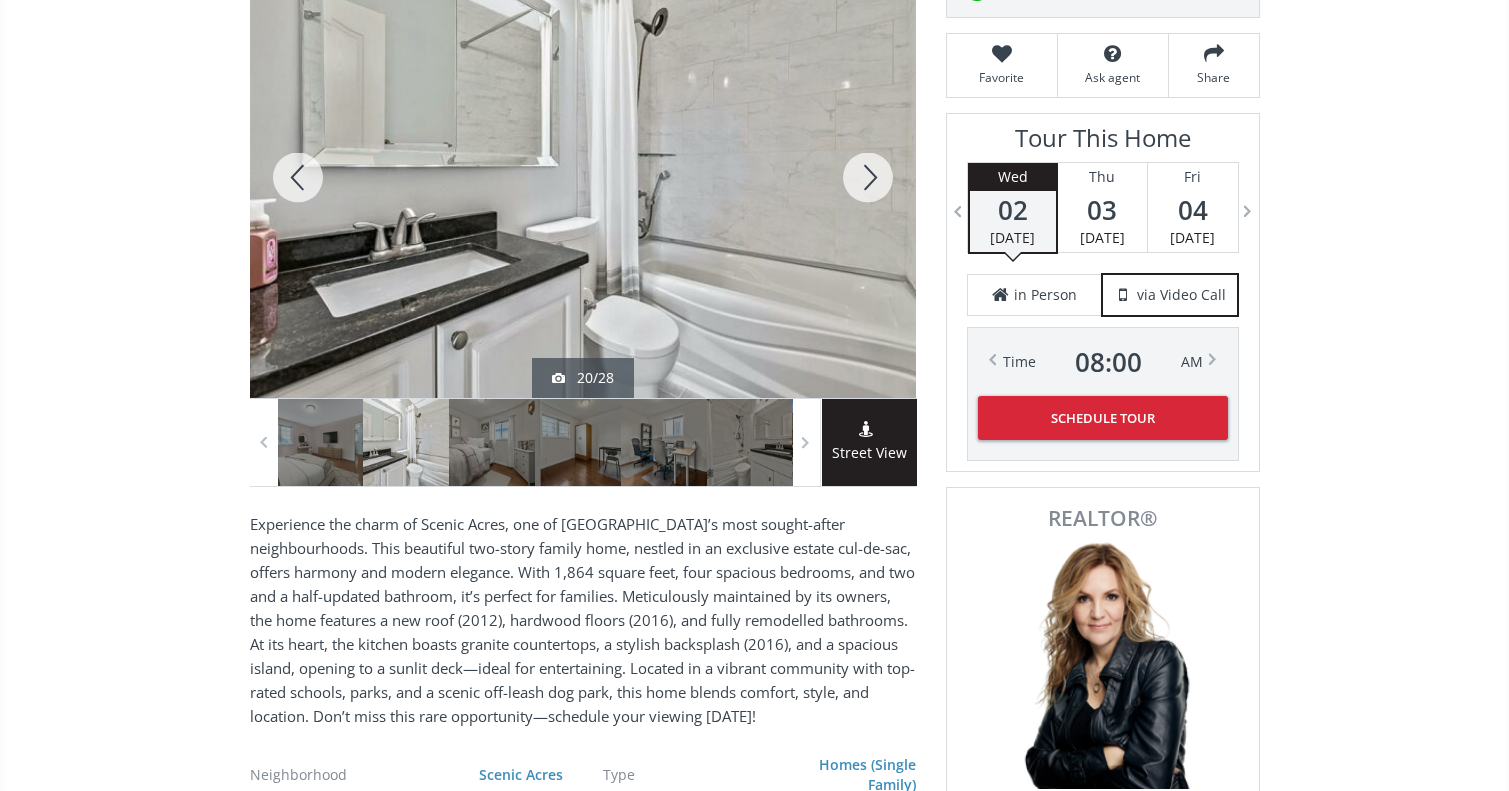 click at bounding box center (868, 177) 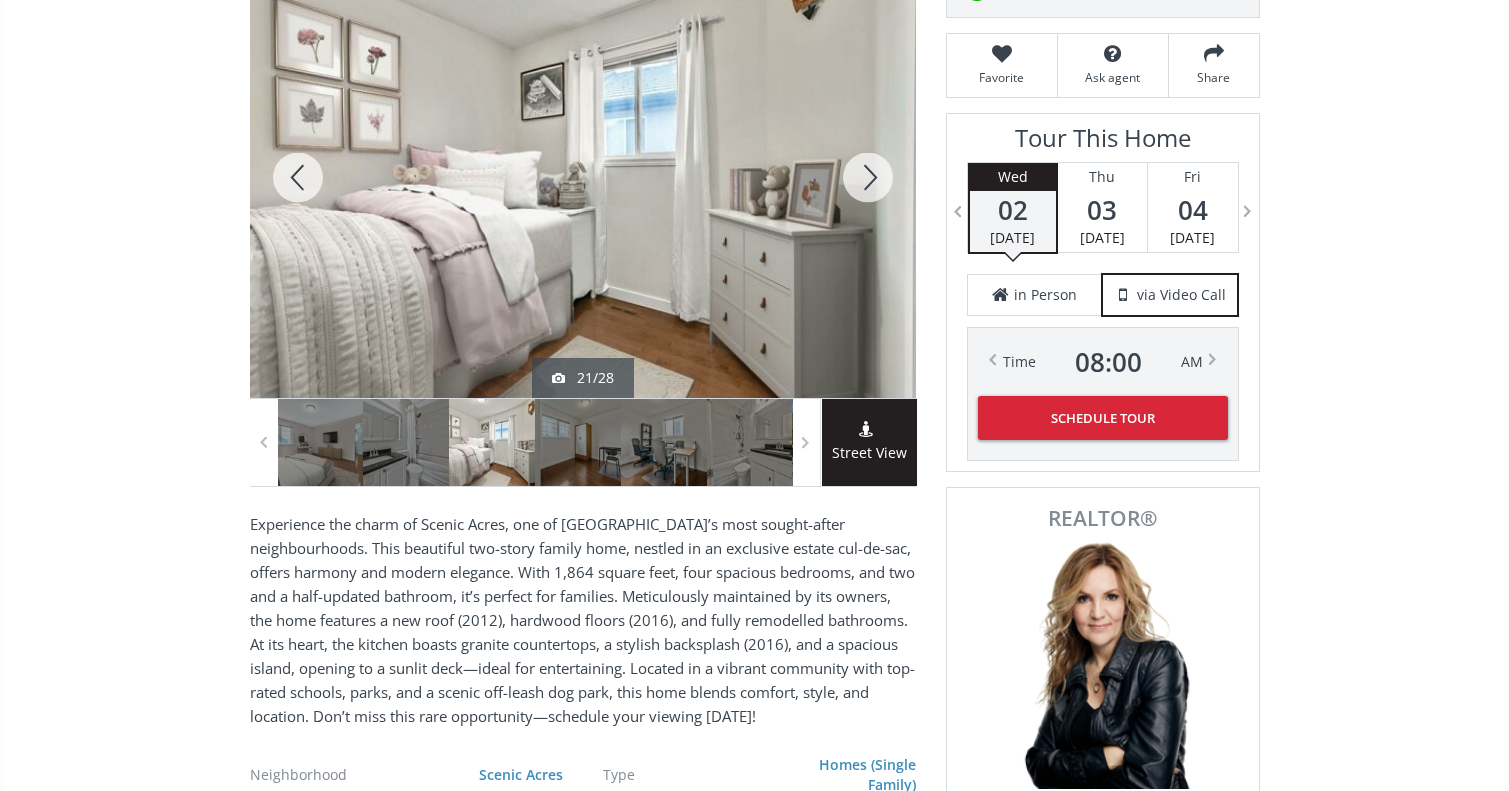 click at bounding box center [868, 177] 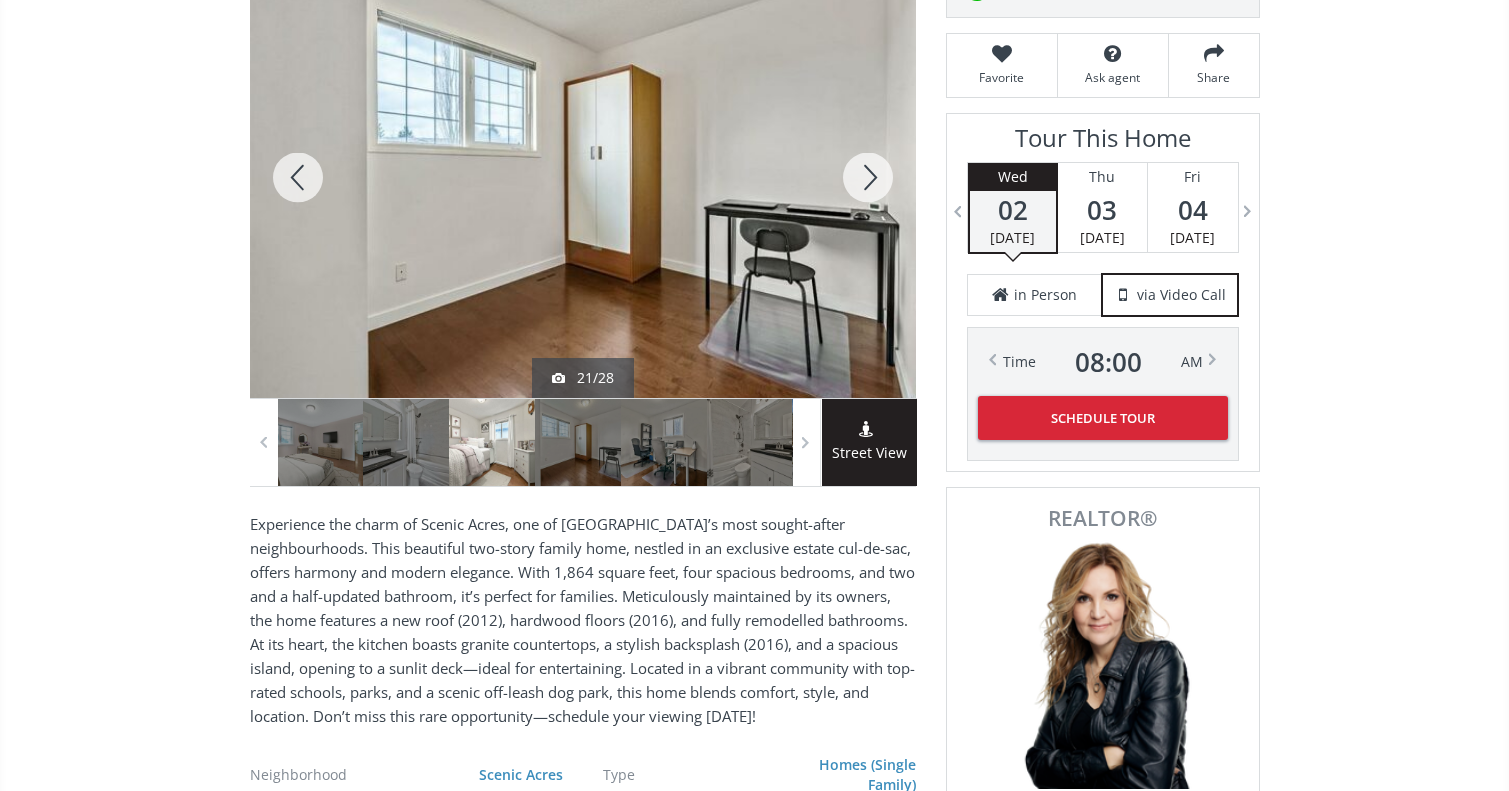 click at bounding box center [868, 177] 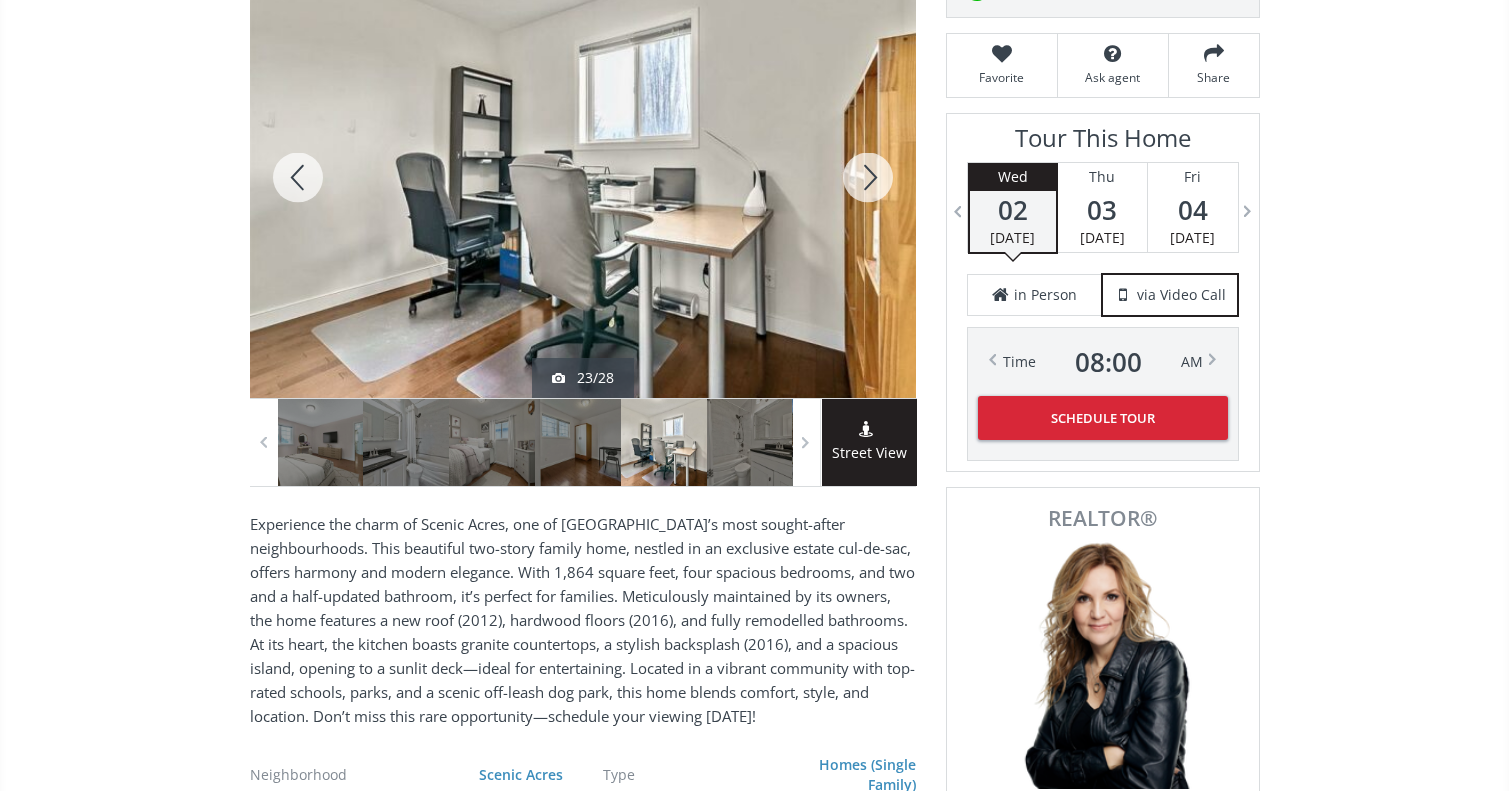 click at bounding box center [868, 177] 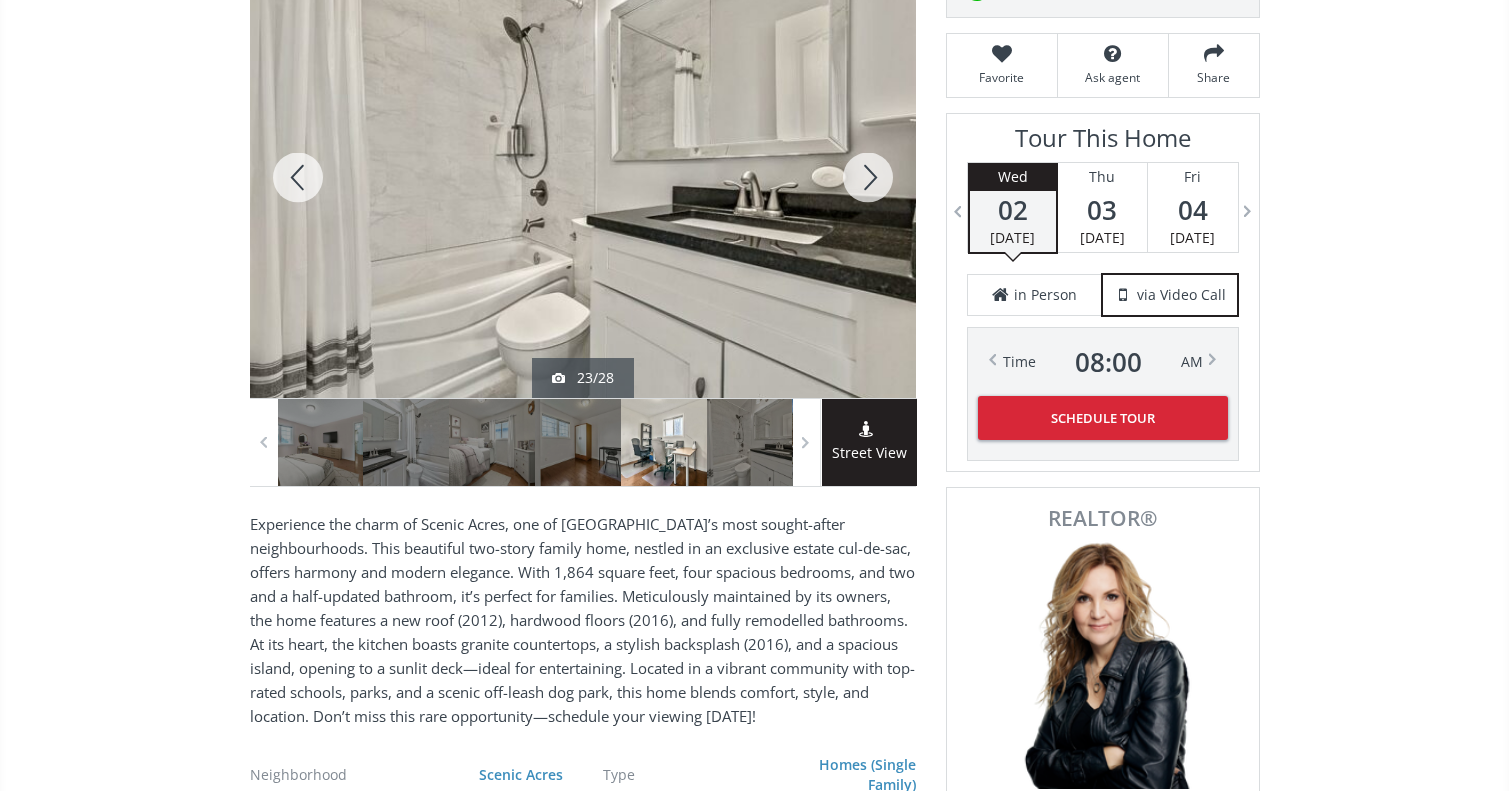 click at bounding box center (868, 177) 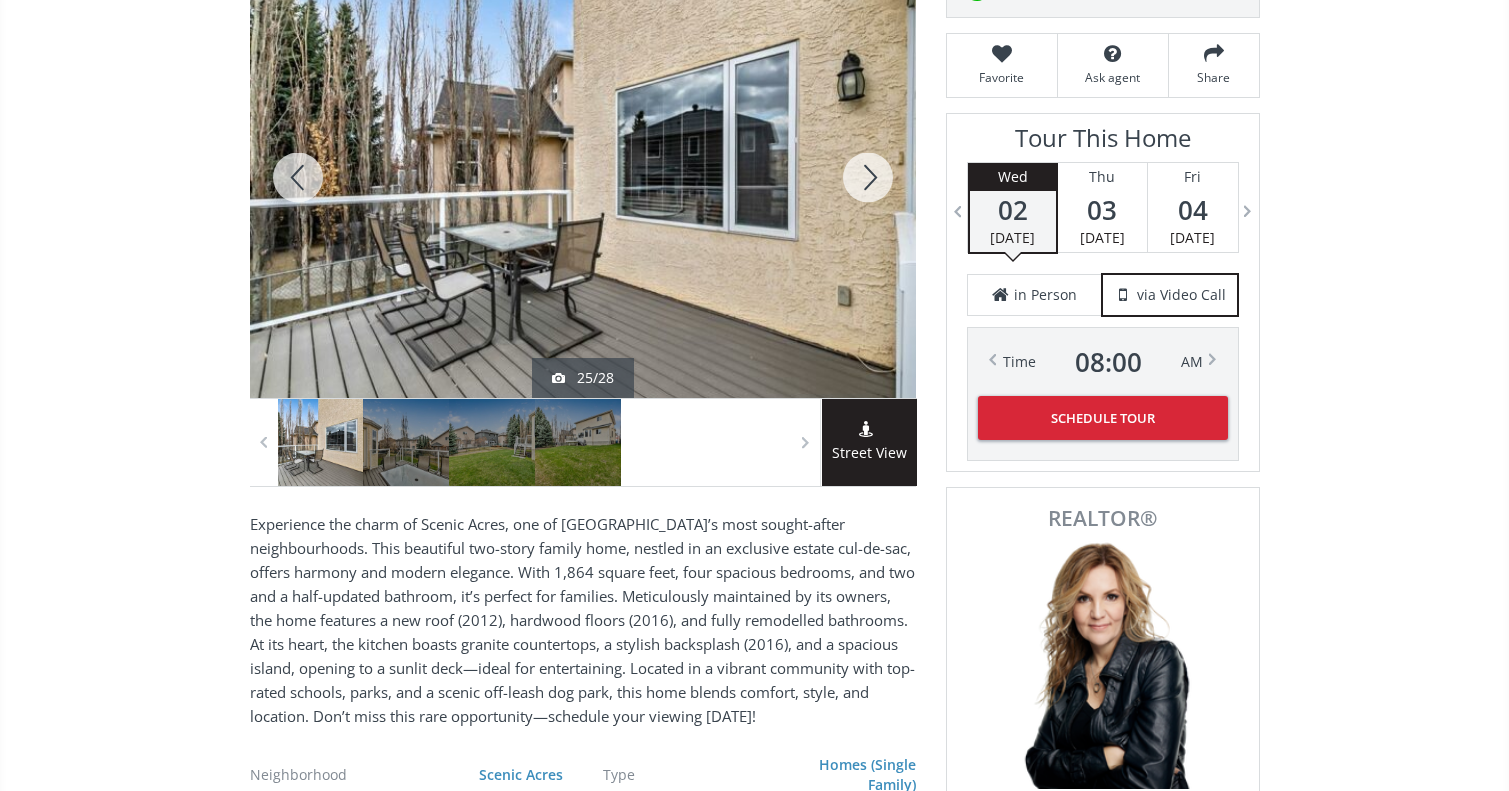 click at bounding box center [868, 177] 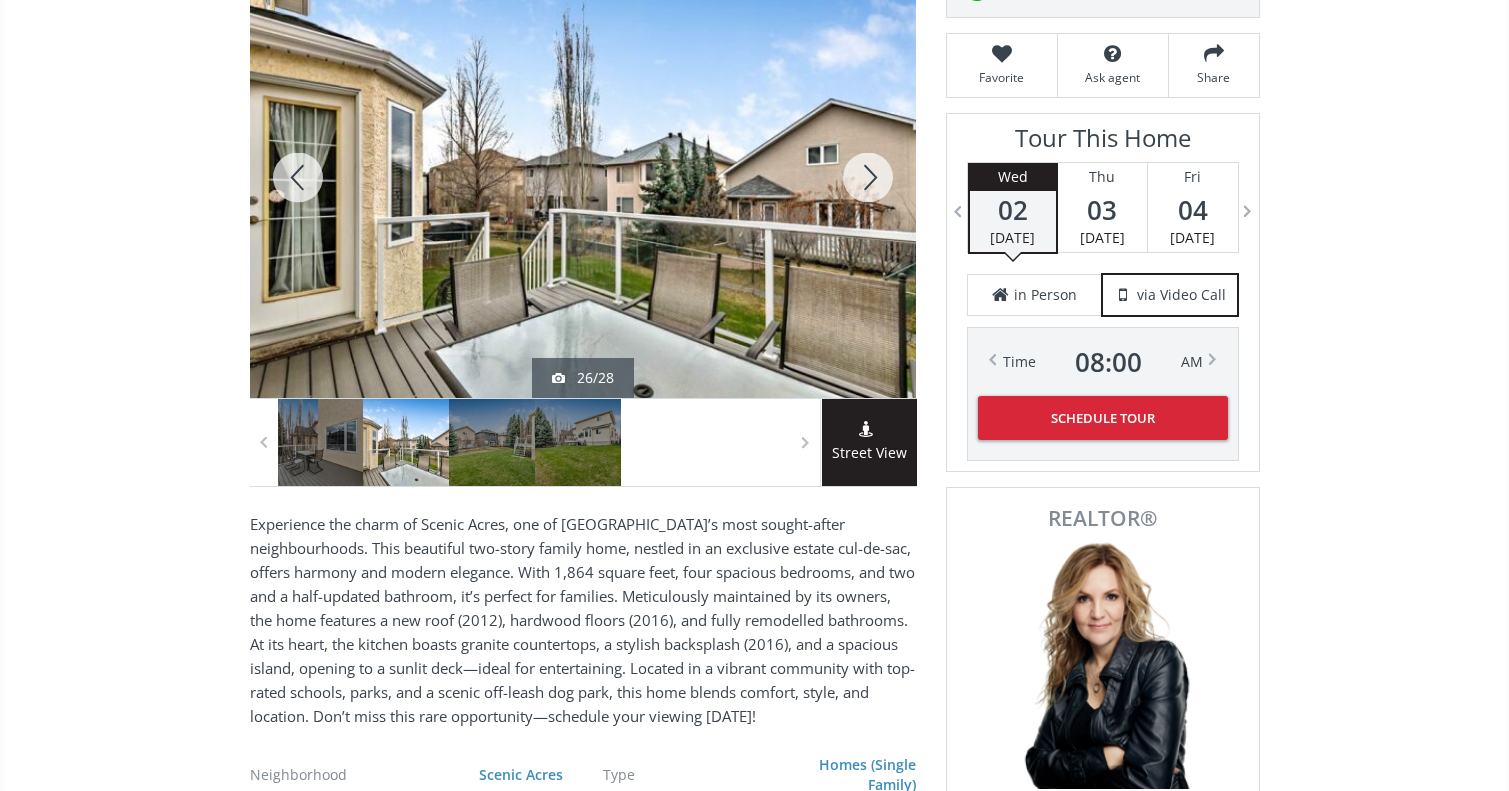 click at bounding box center (868, 177) 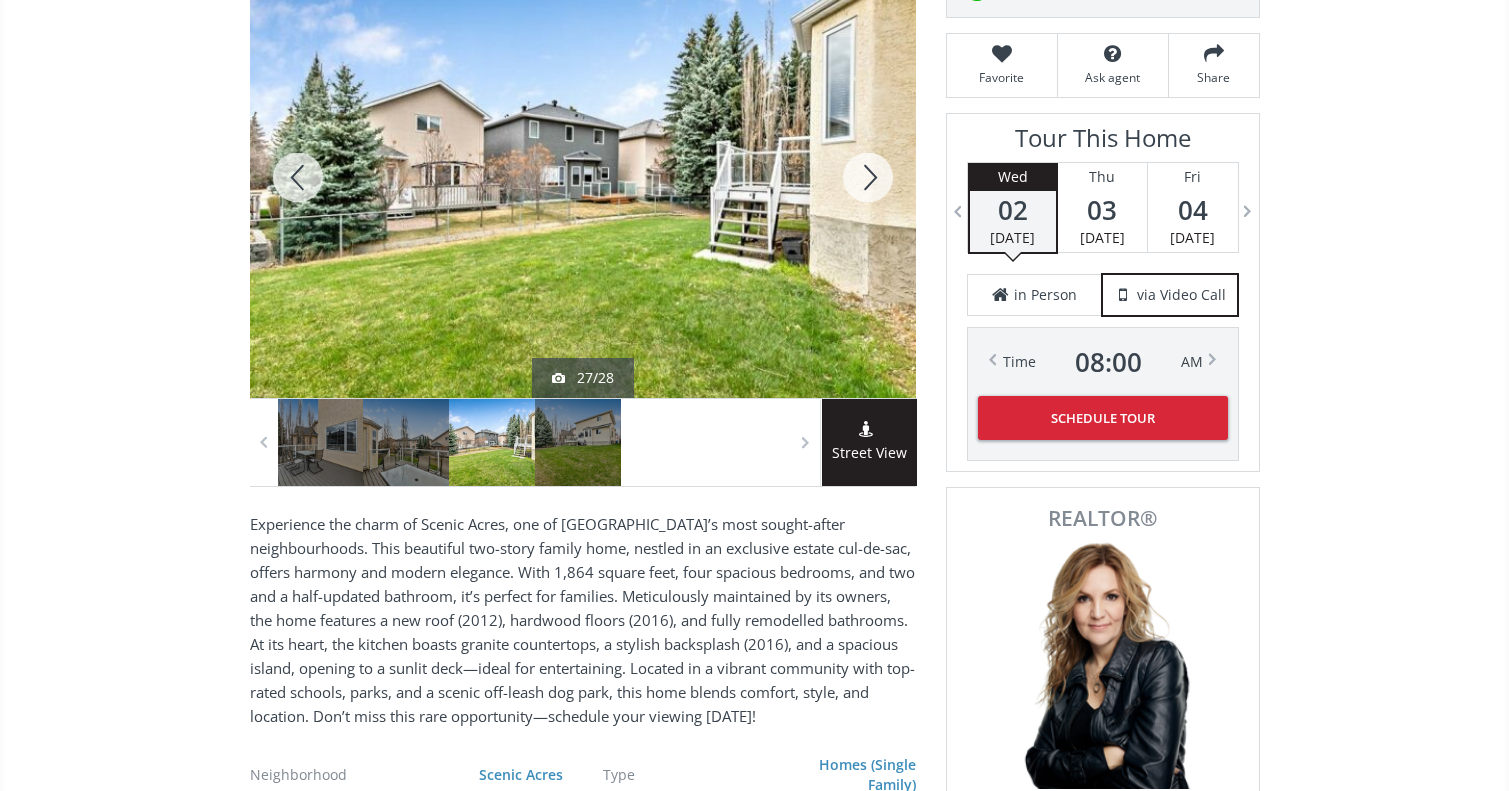 click at bounding box center (868, 177) 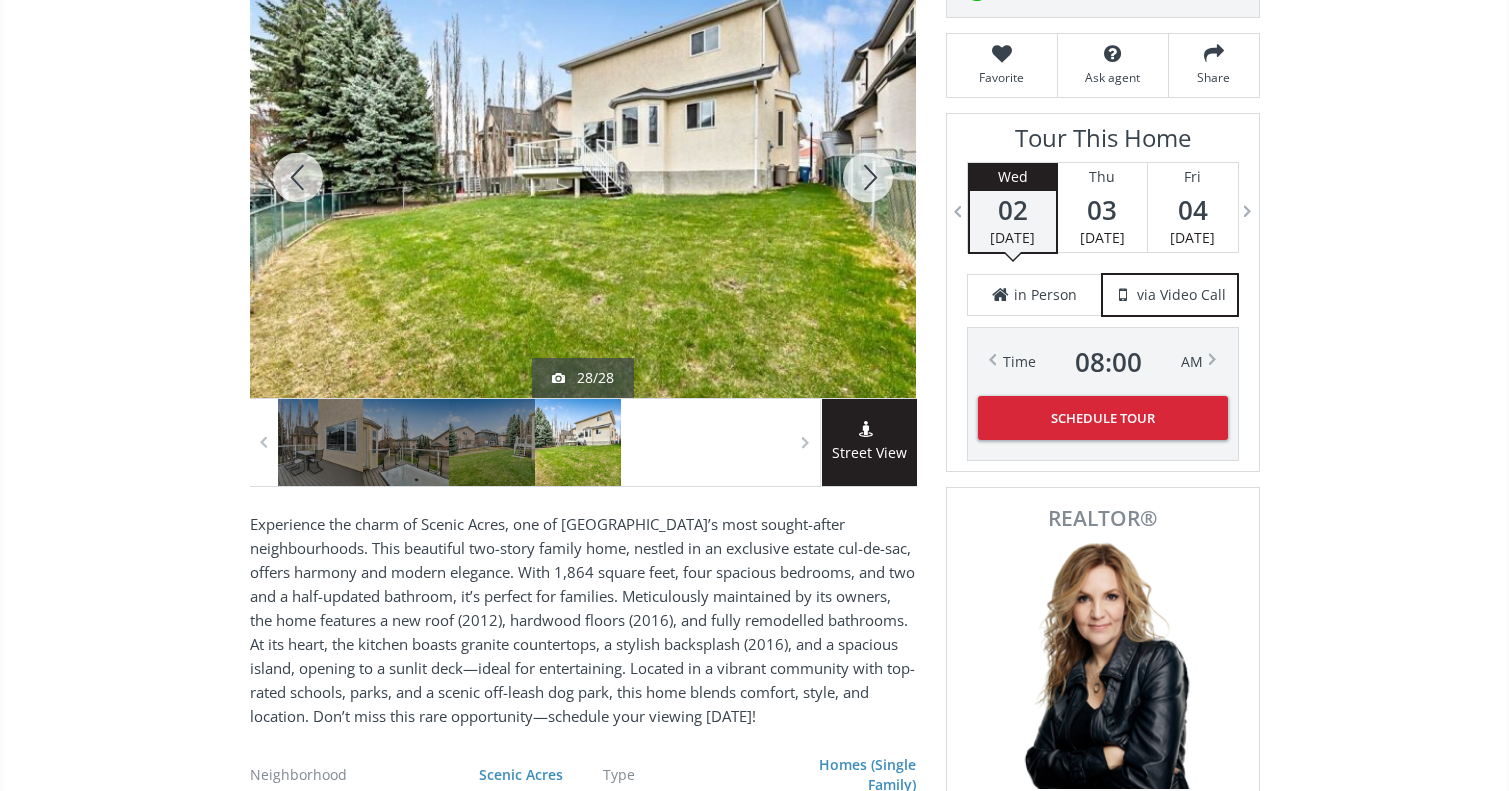 click at bounding box center (868, 177) 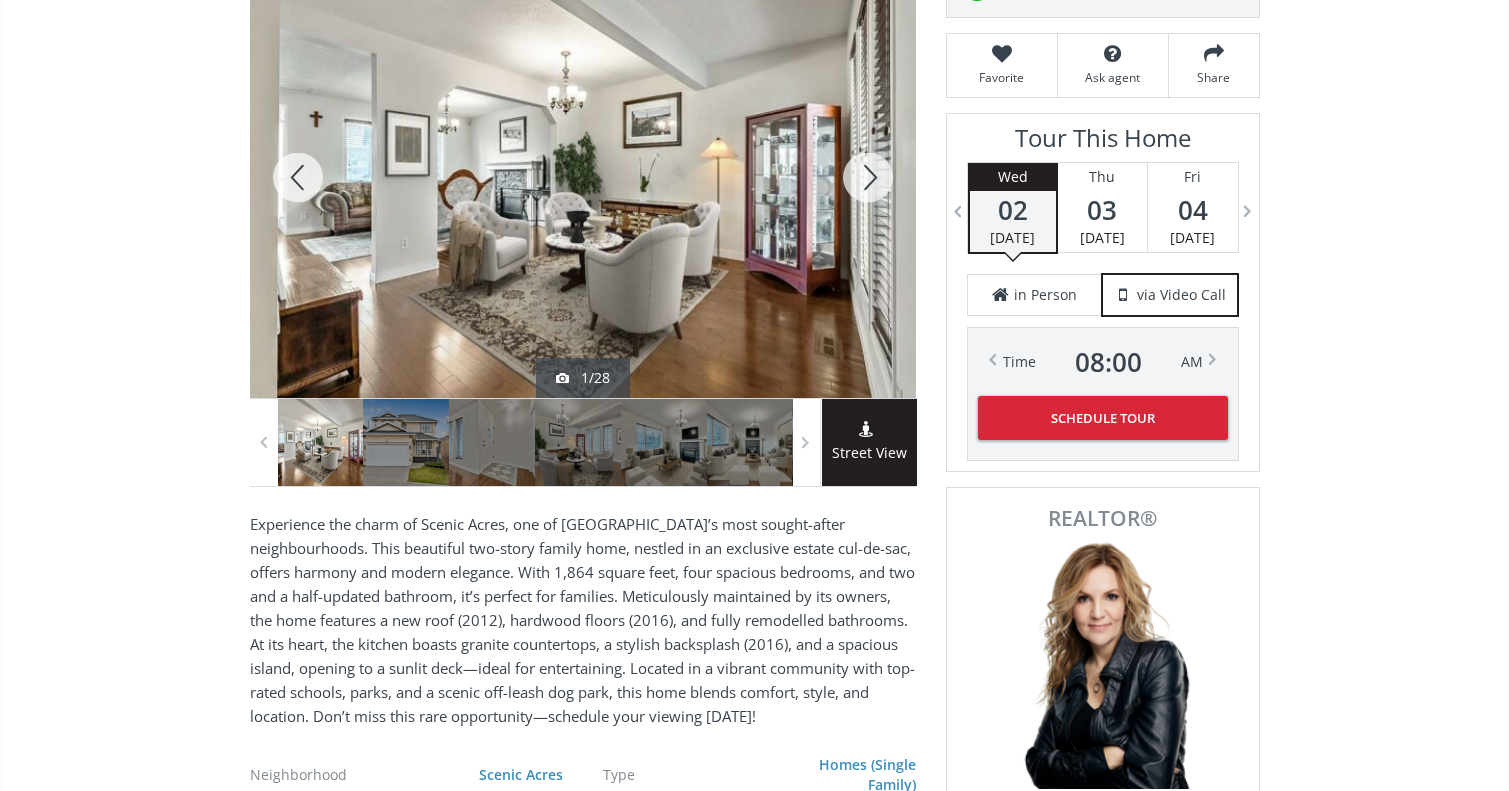 click at bounding box center [868, 177] 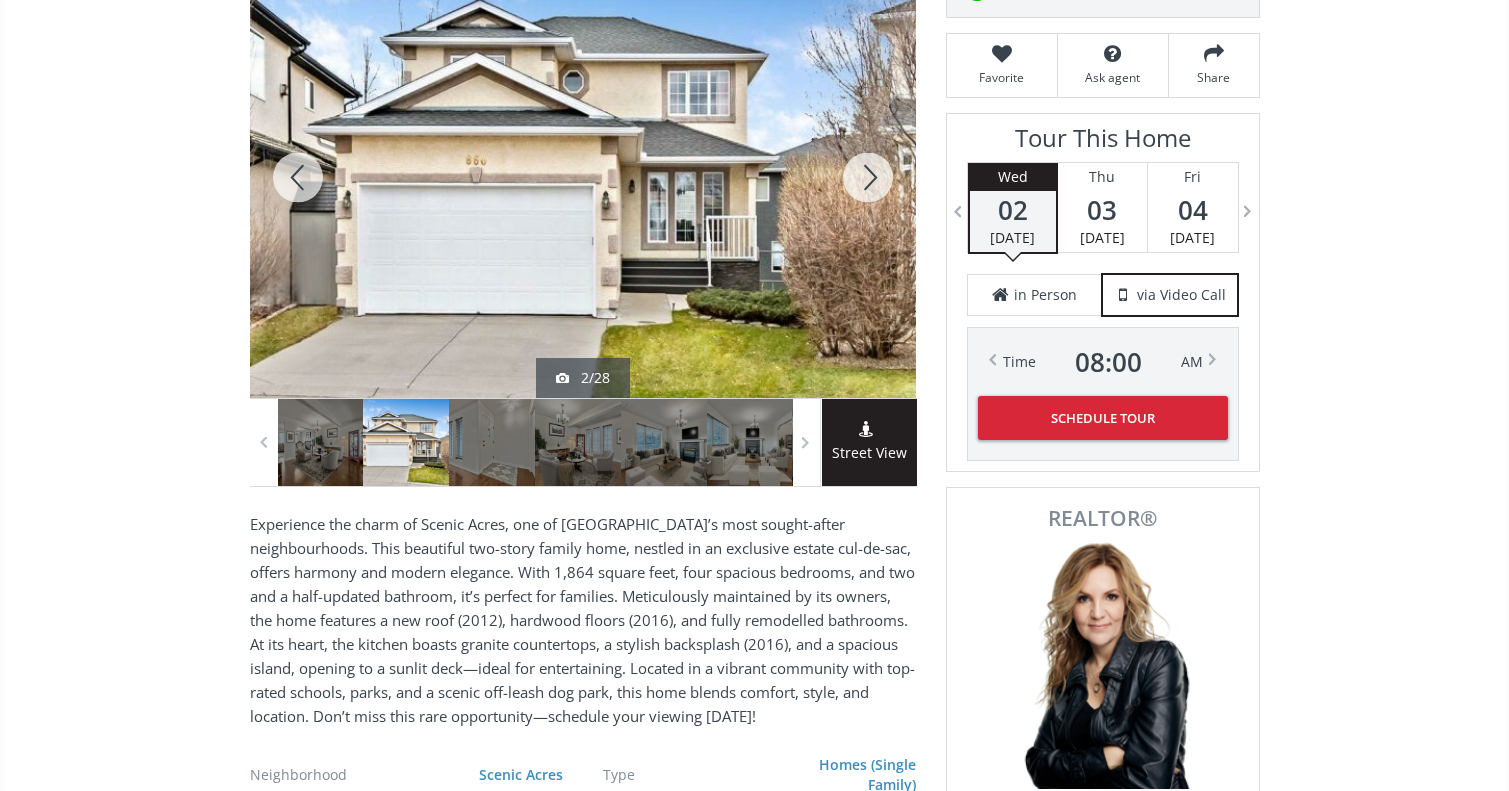 click at bounding box center [868, 177] 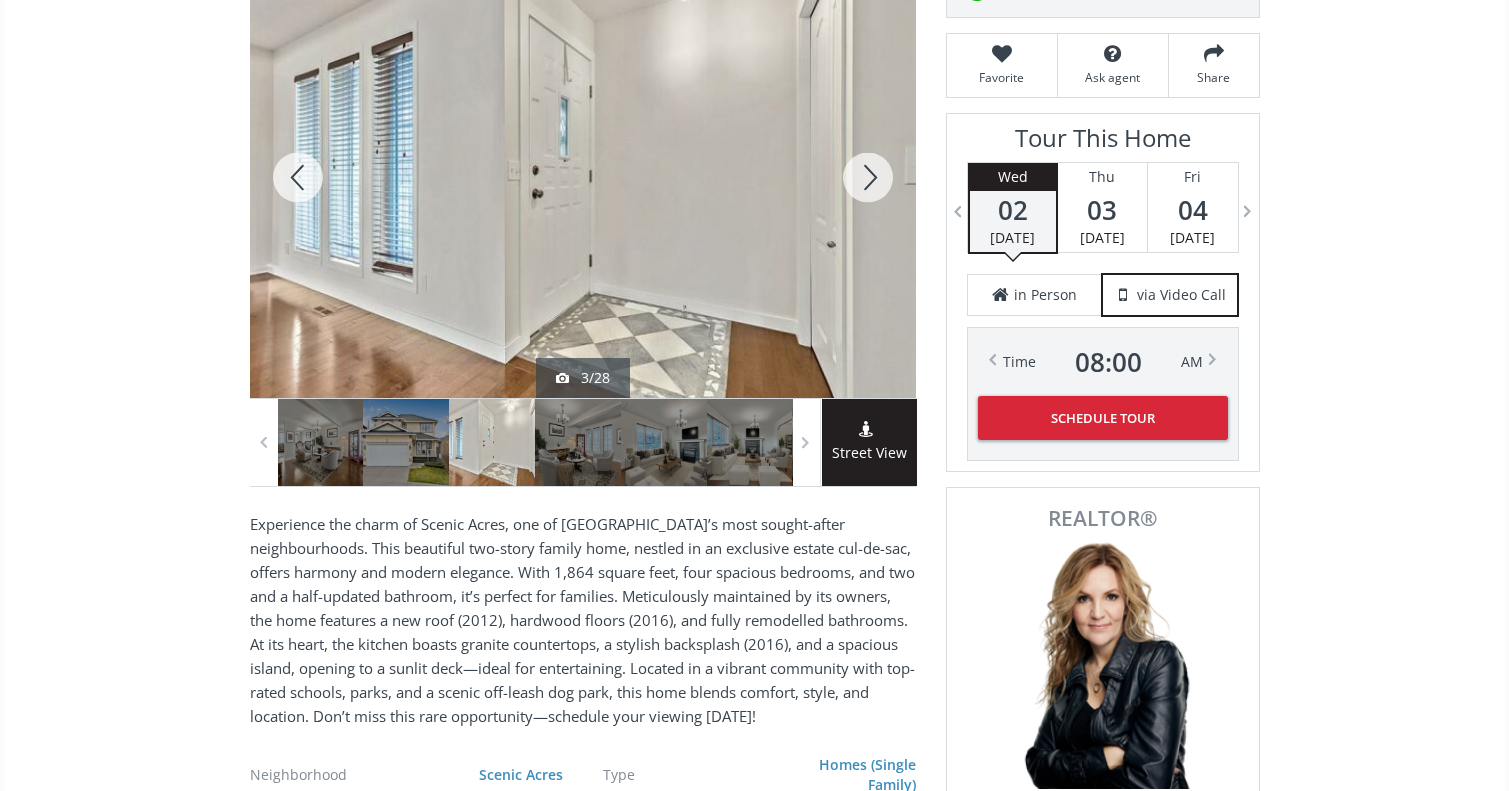 click at bounding box center [298, 177] 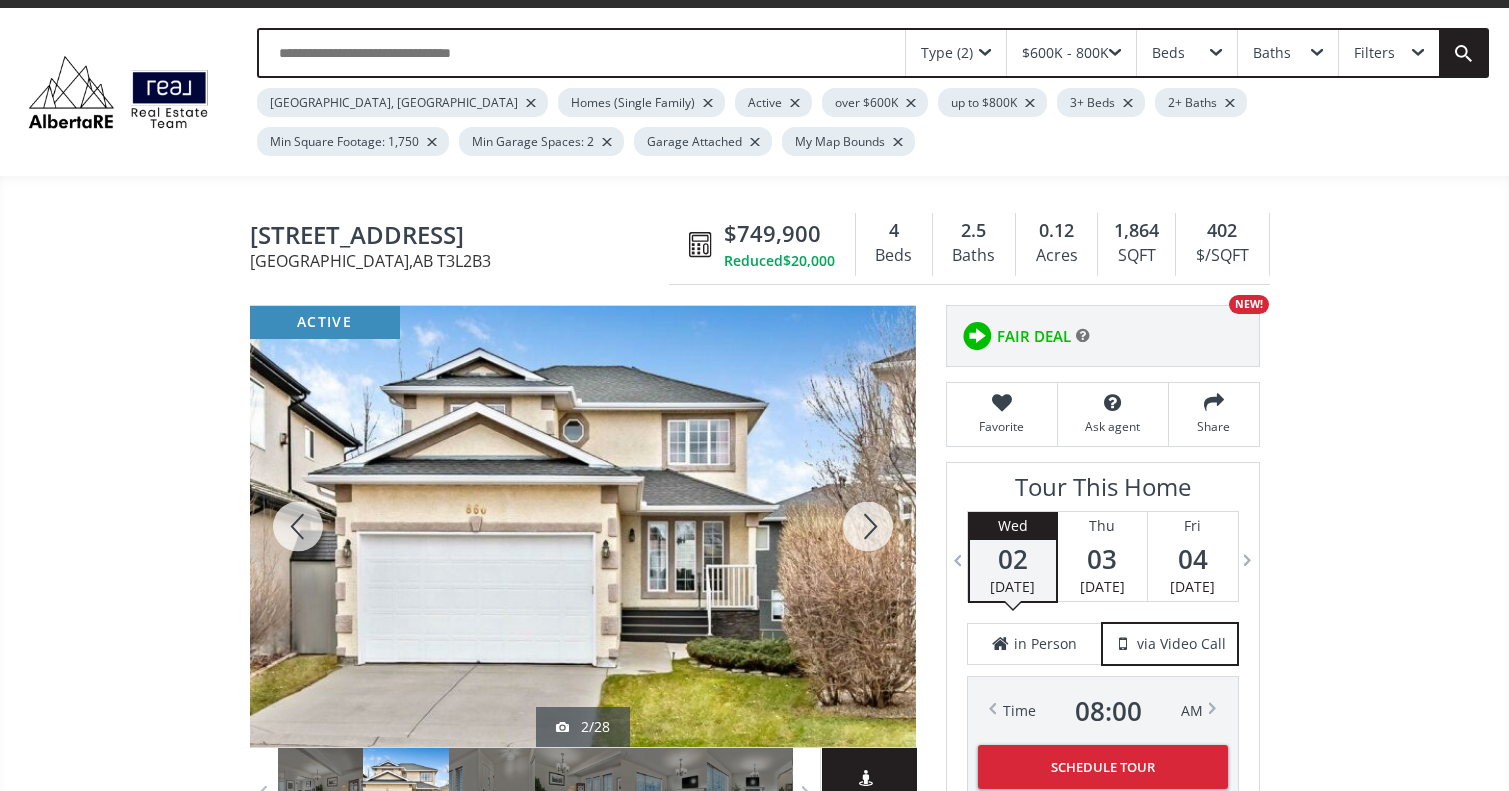scroll, scrollTop: 0, scrollLeft: 0, axis: both 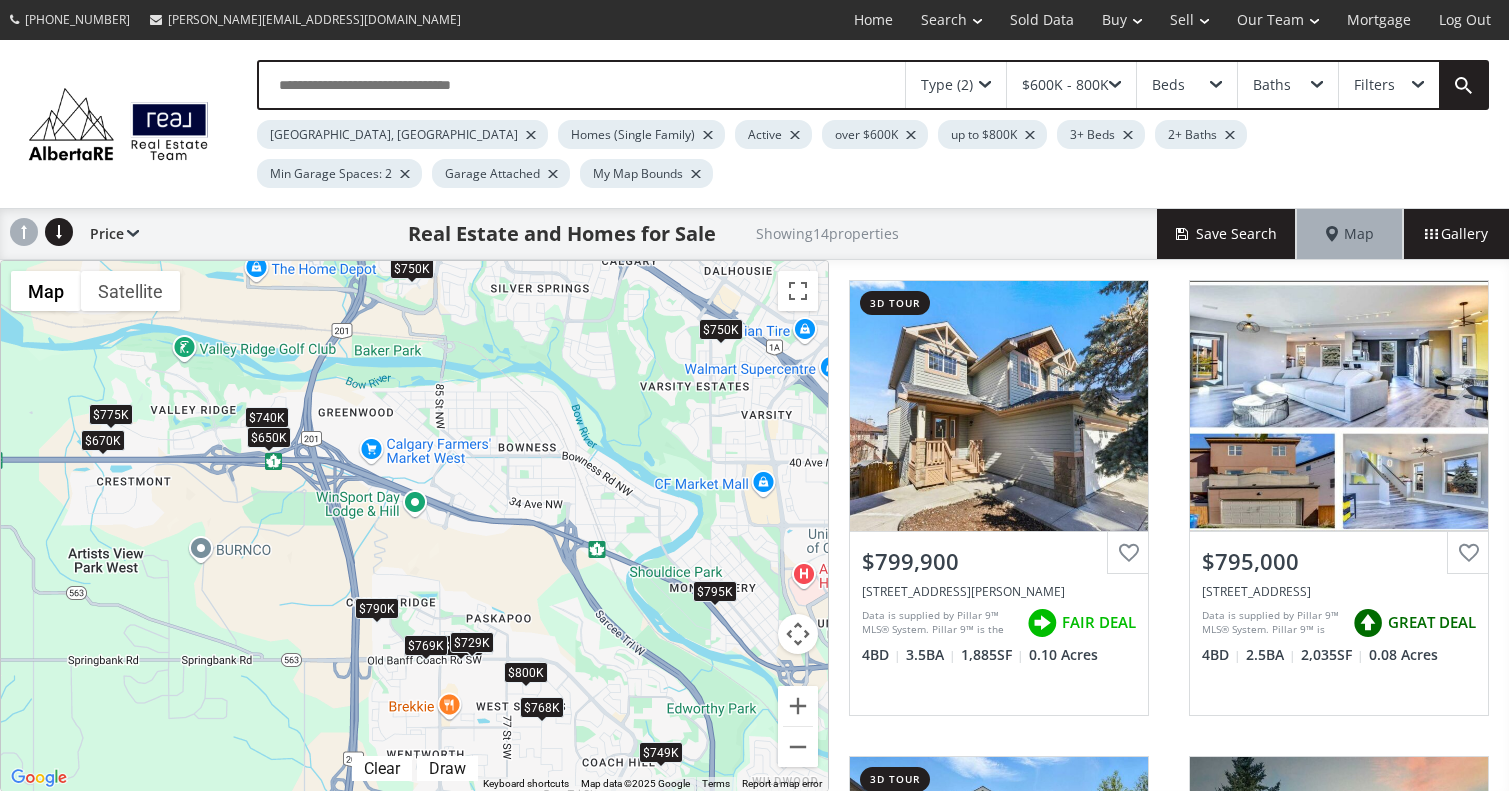 click on "$750K" at bounding box center [412, 268] 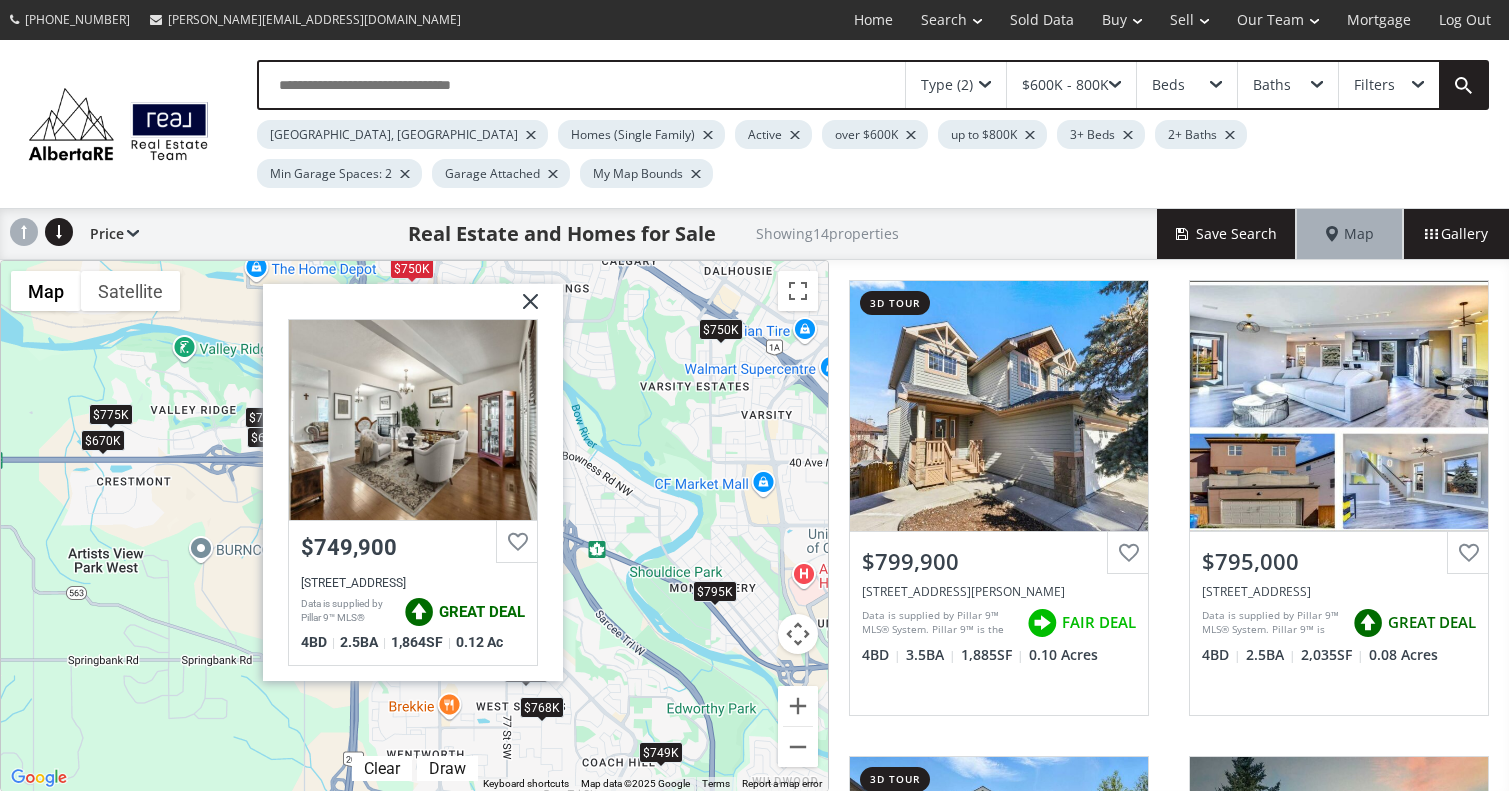 click at bounding box center (523, 309) 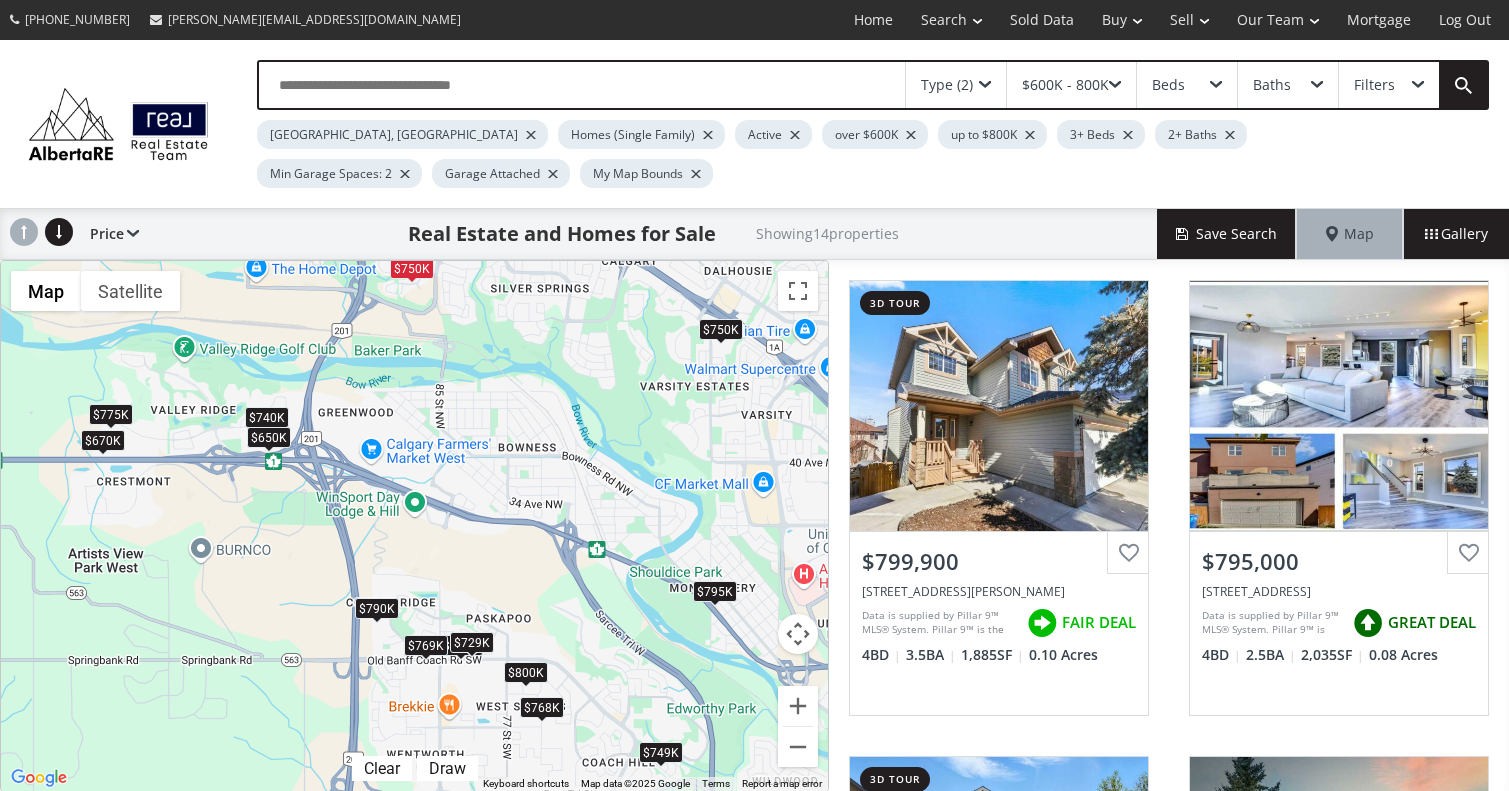 click on "$729K" at bounding box center (471, 642) 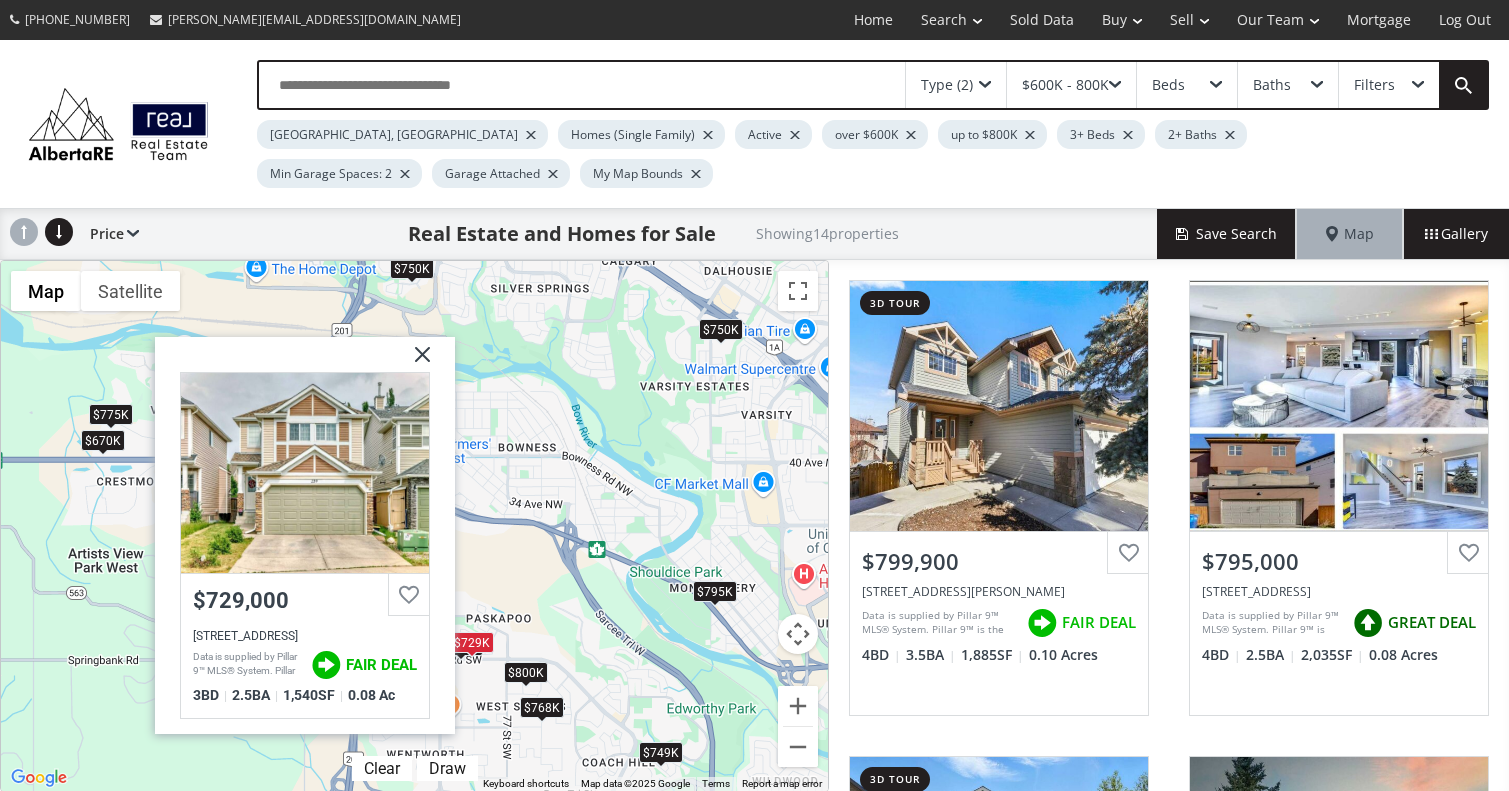 click at bounding box center (414, 362) 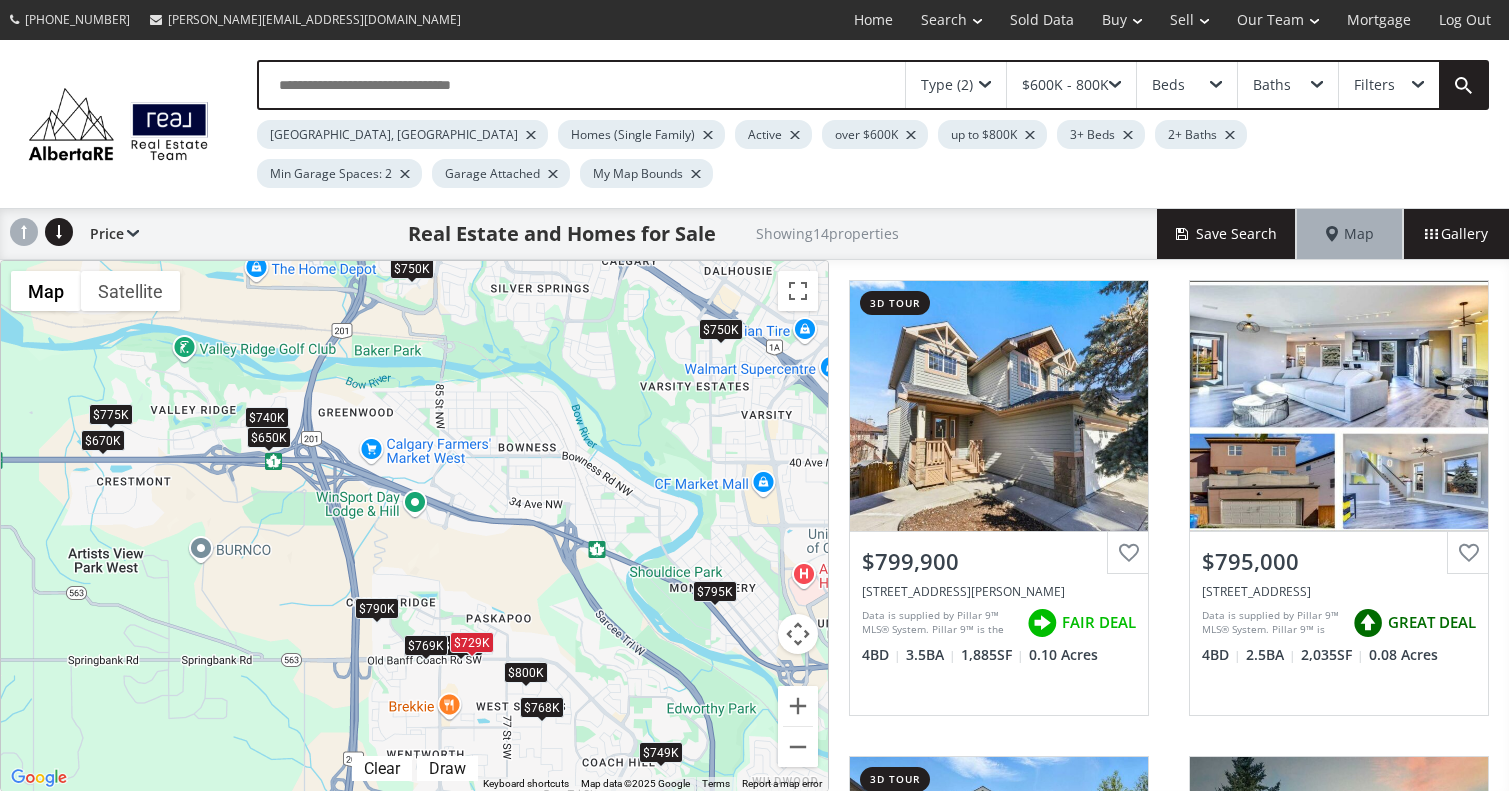 click on "$749K" at bounding box center (660, 752) 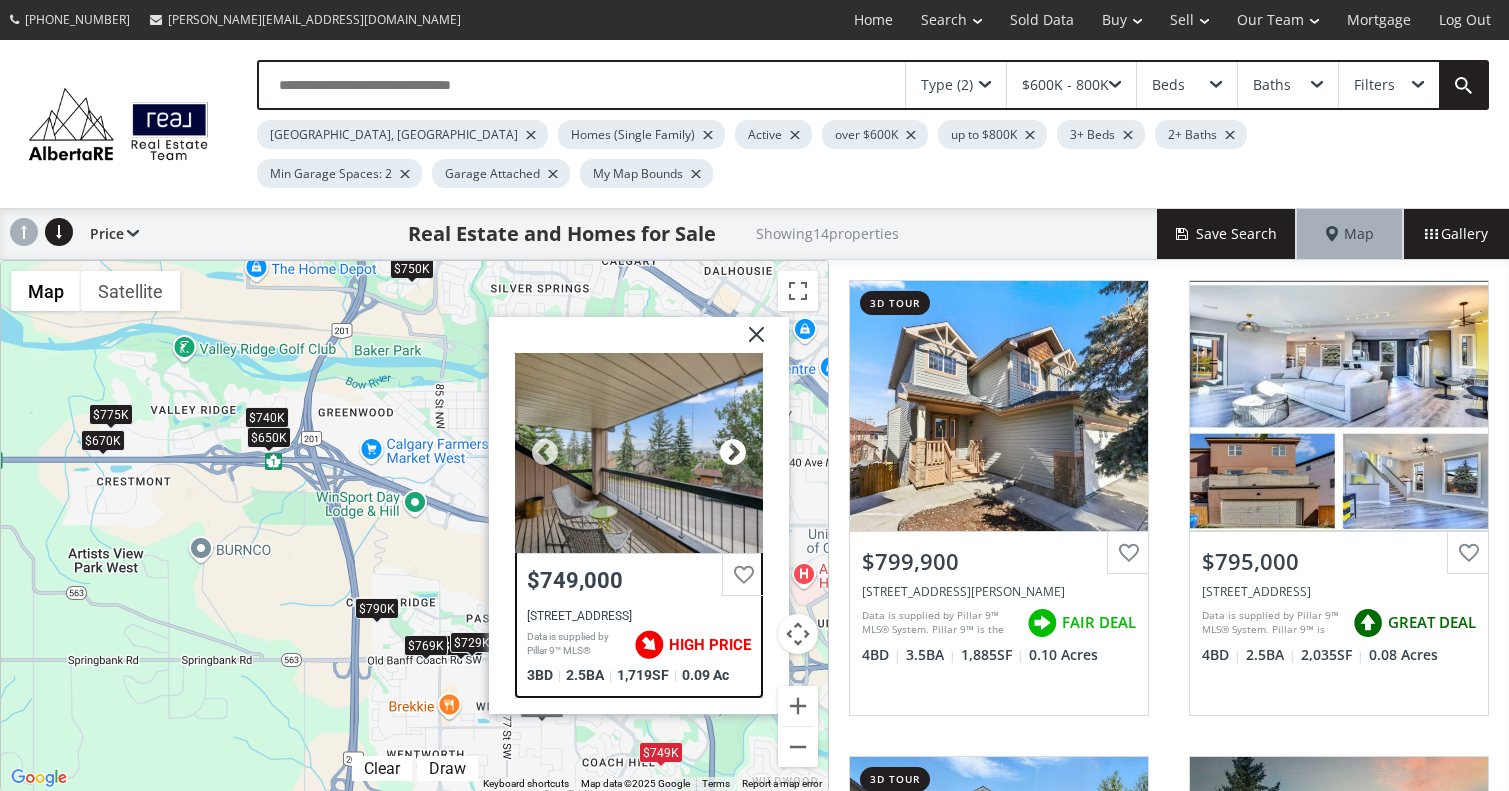 click at bounding box center (733, 453) 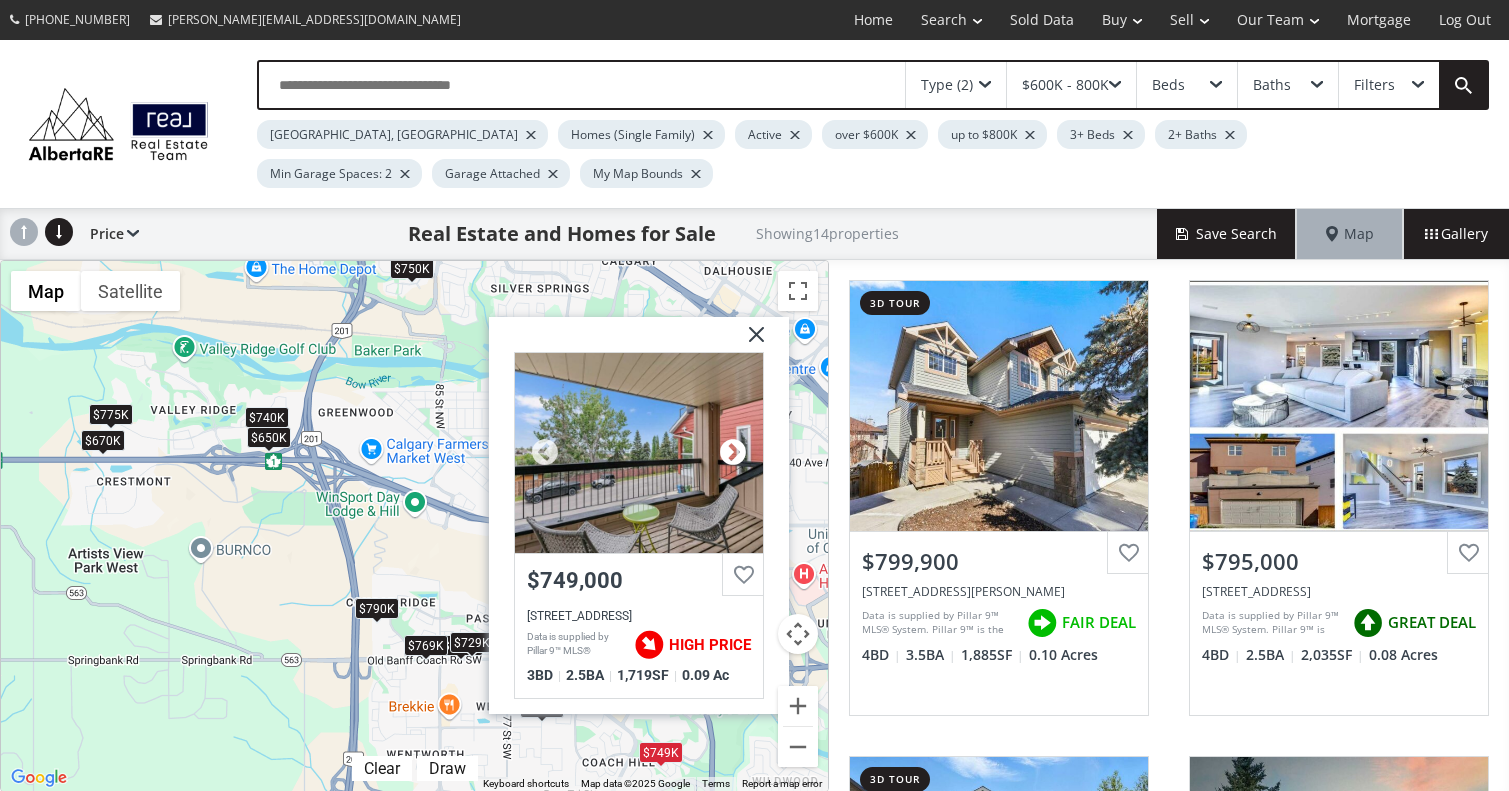 click at bounding box center (733, 453) 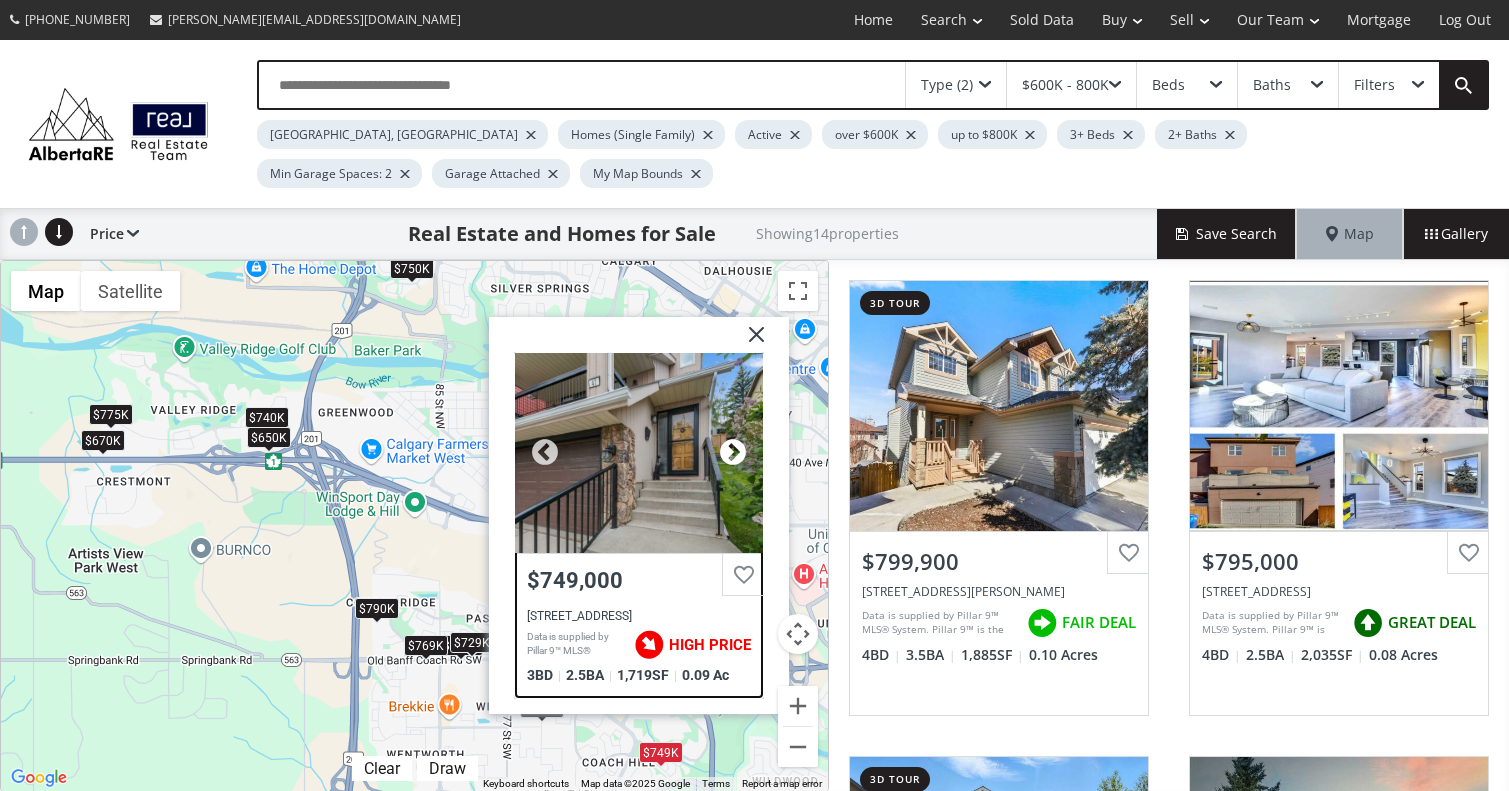 click at bounding box center (733, 453) 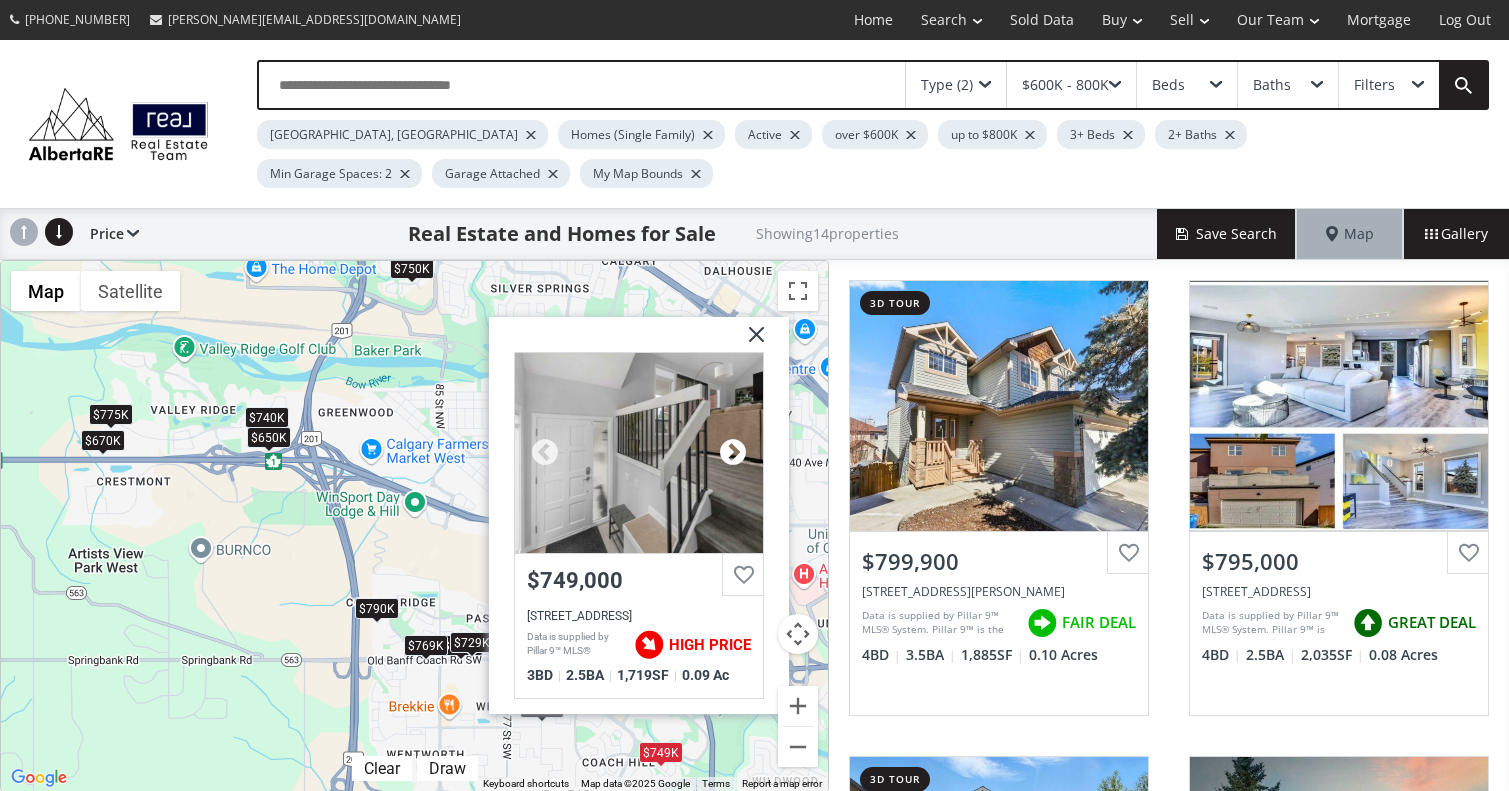 click at bounding box center [733, 453] 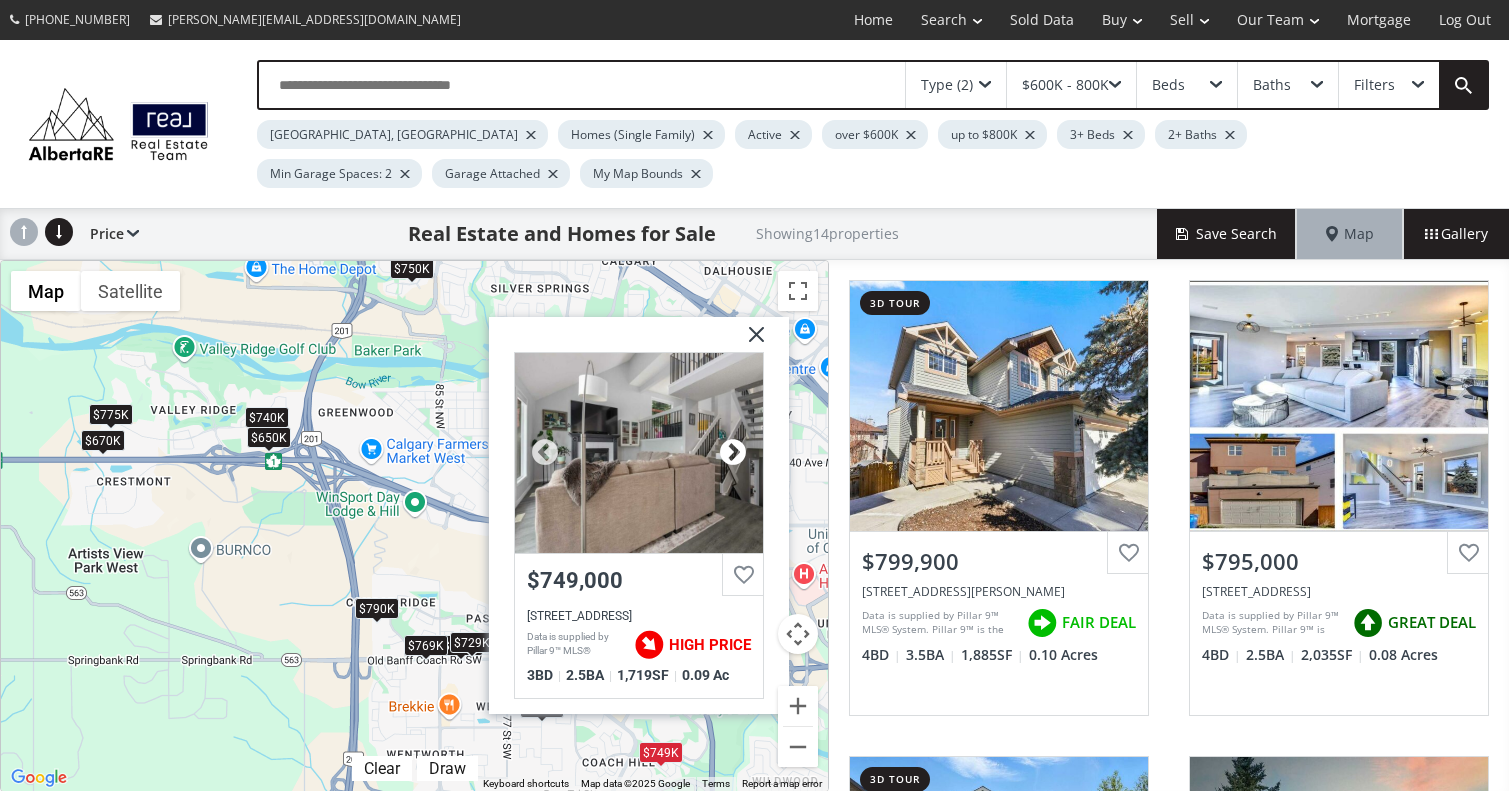 click at bounding box center [733, 453] 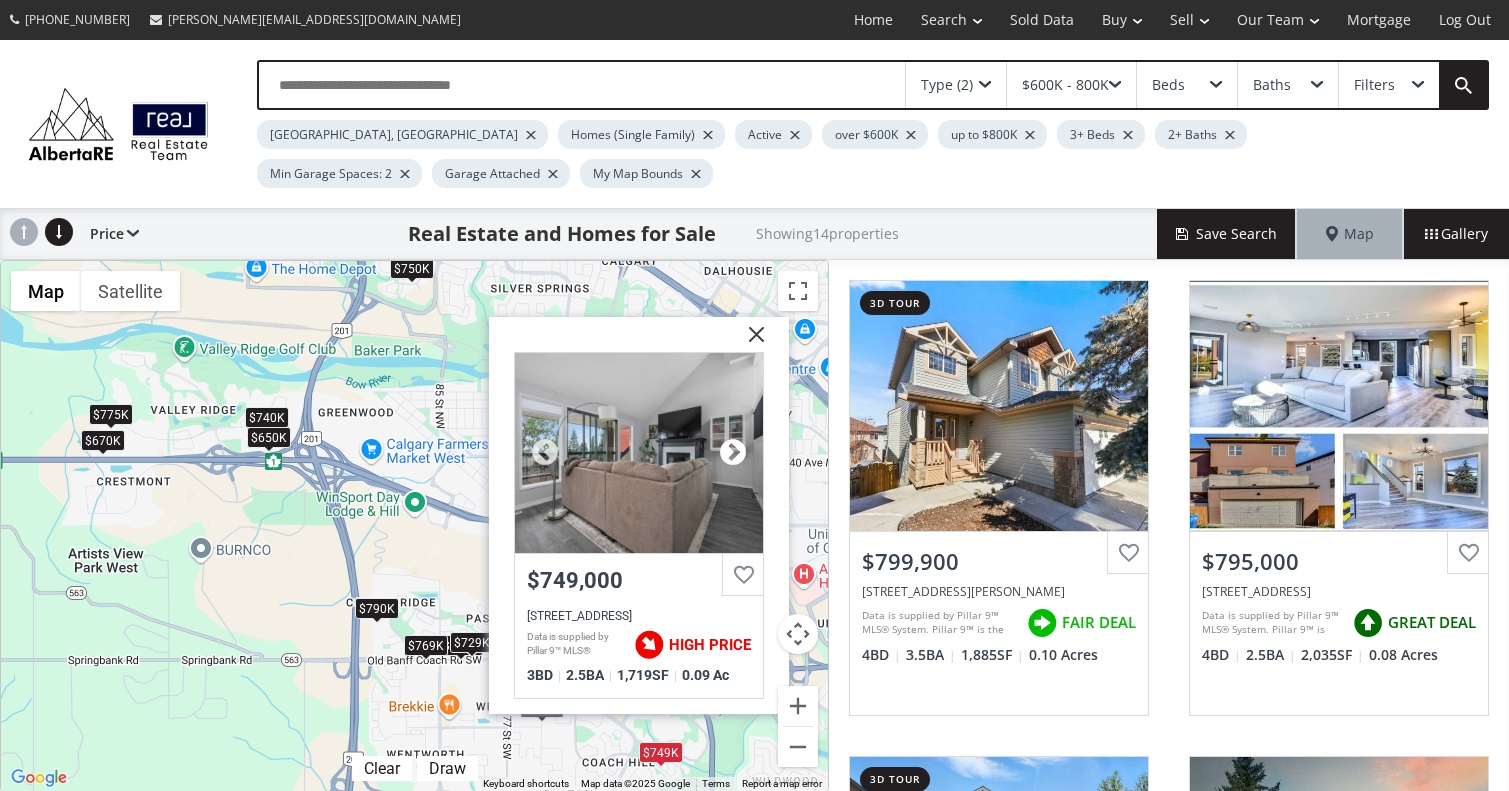 click at bounding box center (733, 453) 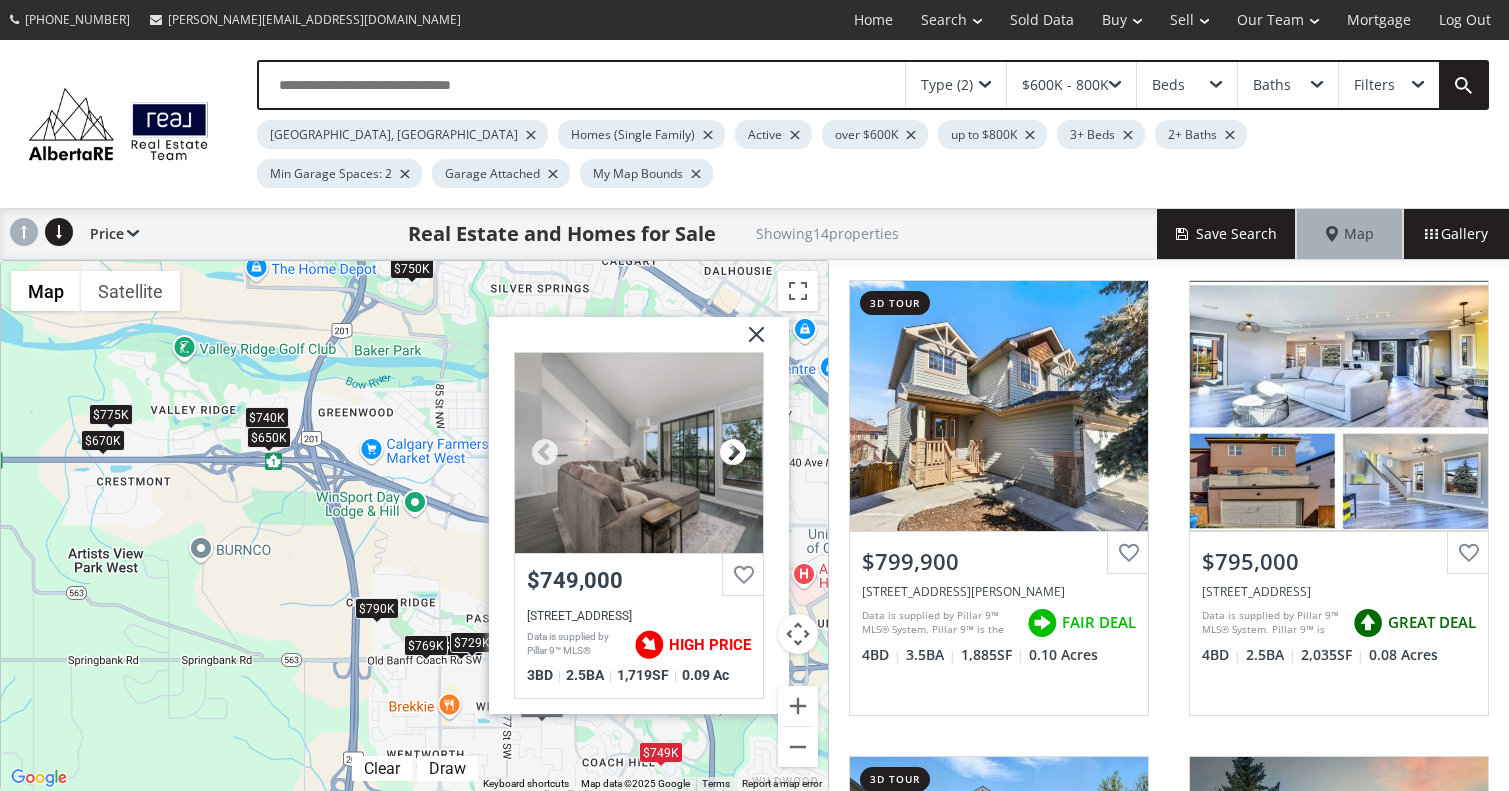 click at bounding box center (733, 453) 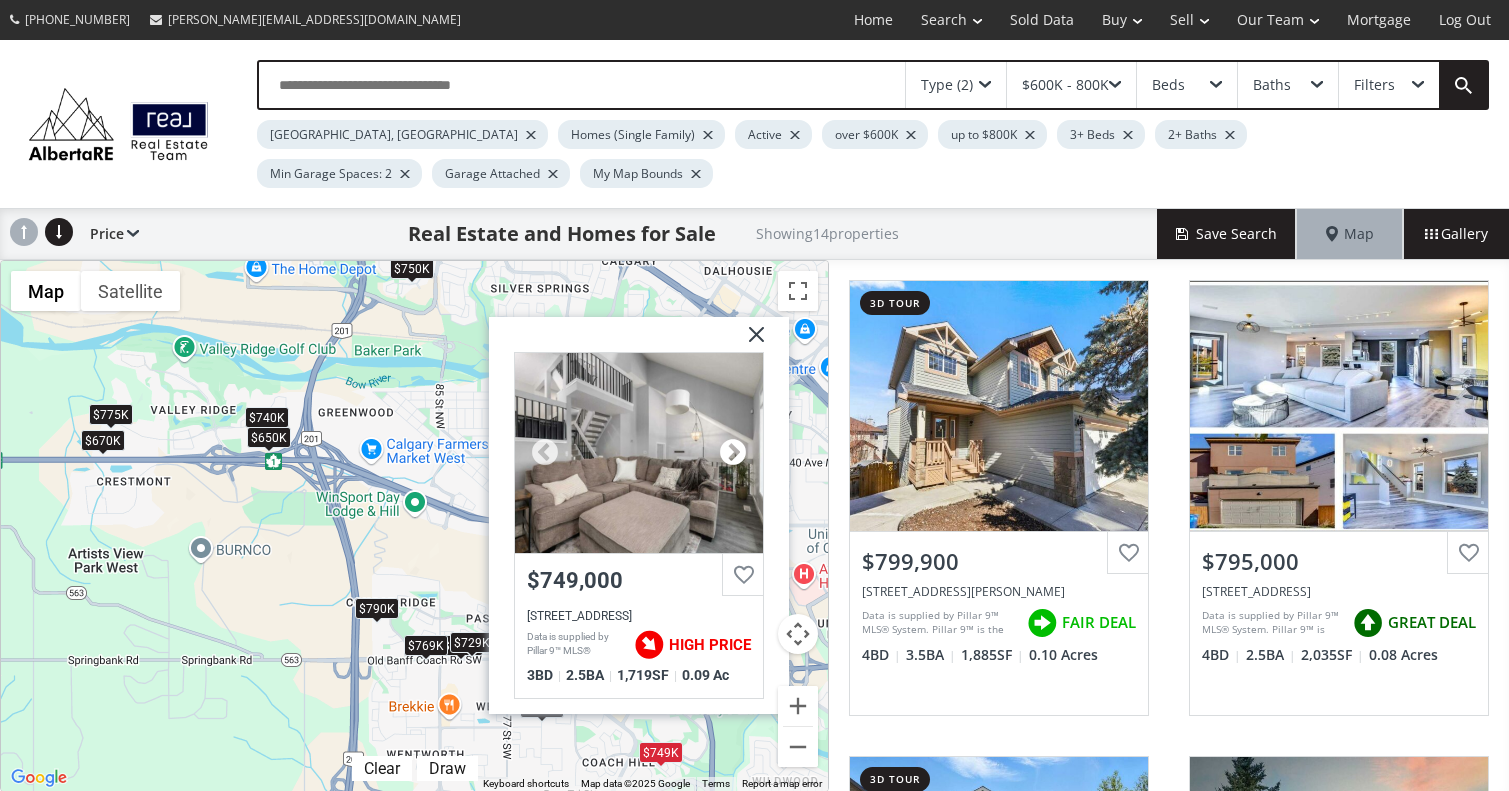 click at bounding box center (733, 453) 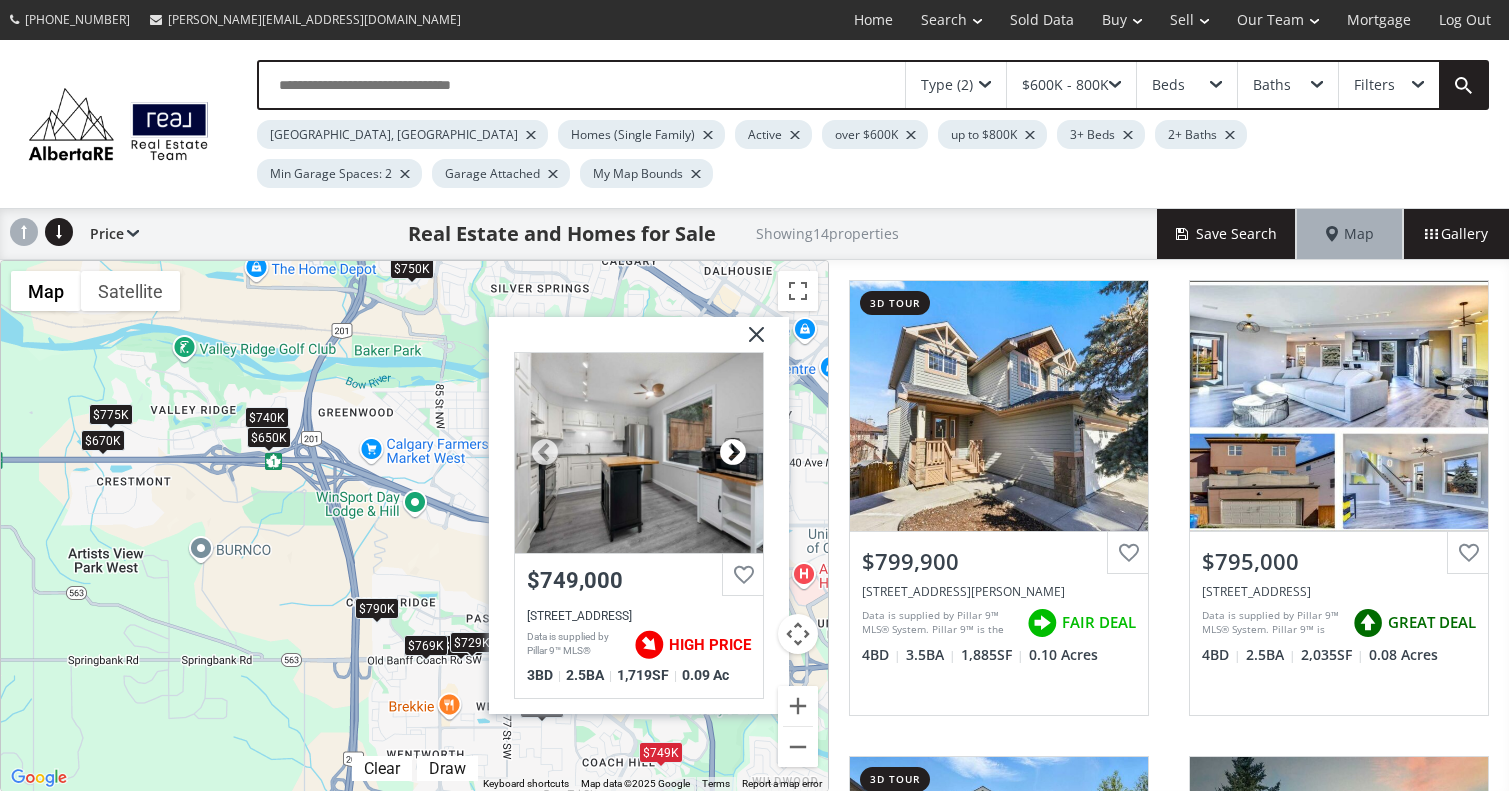 click at bounding box center [733, 453] 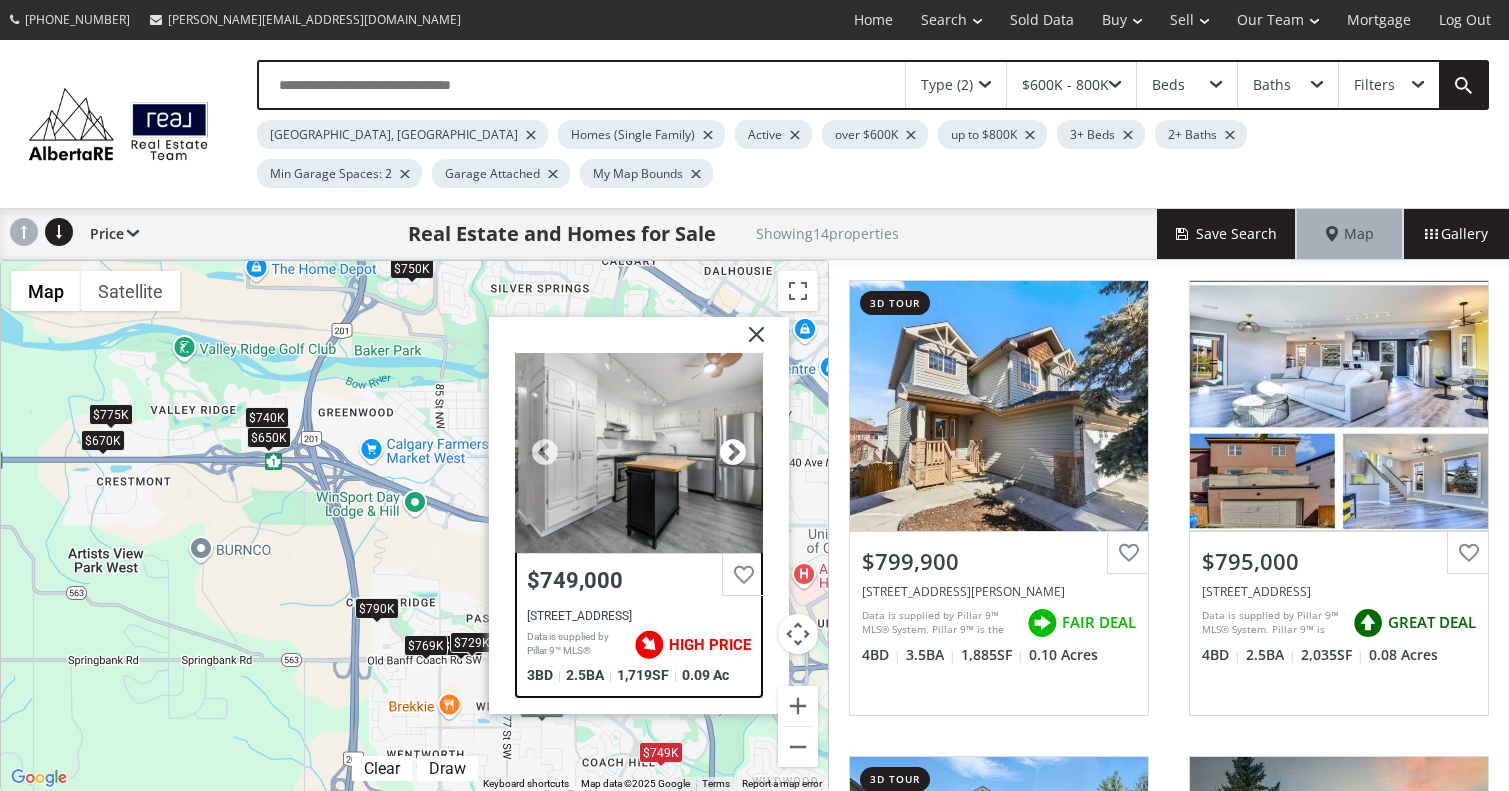 click at bounding box center [733, 453] 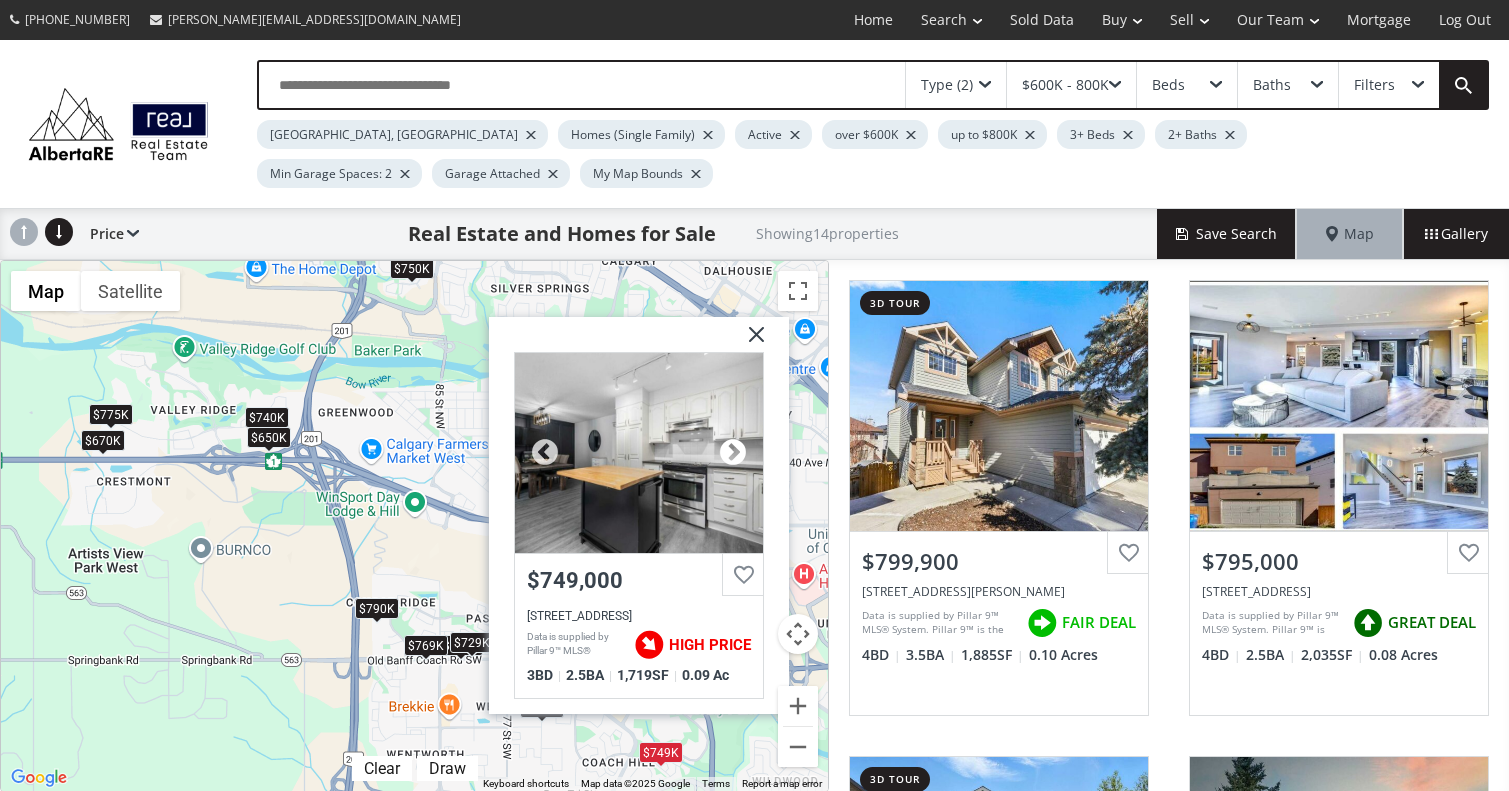 click at bounding box center (733, 453) 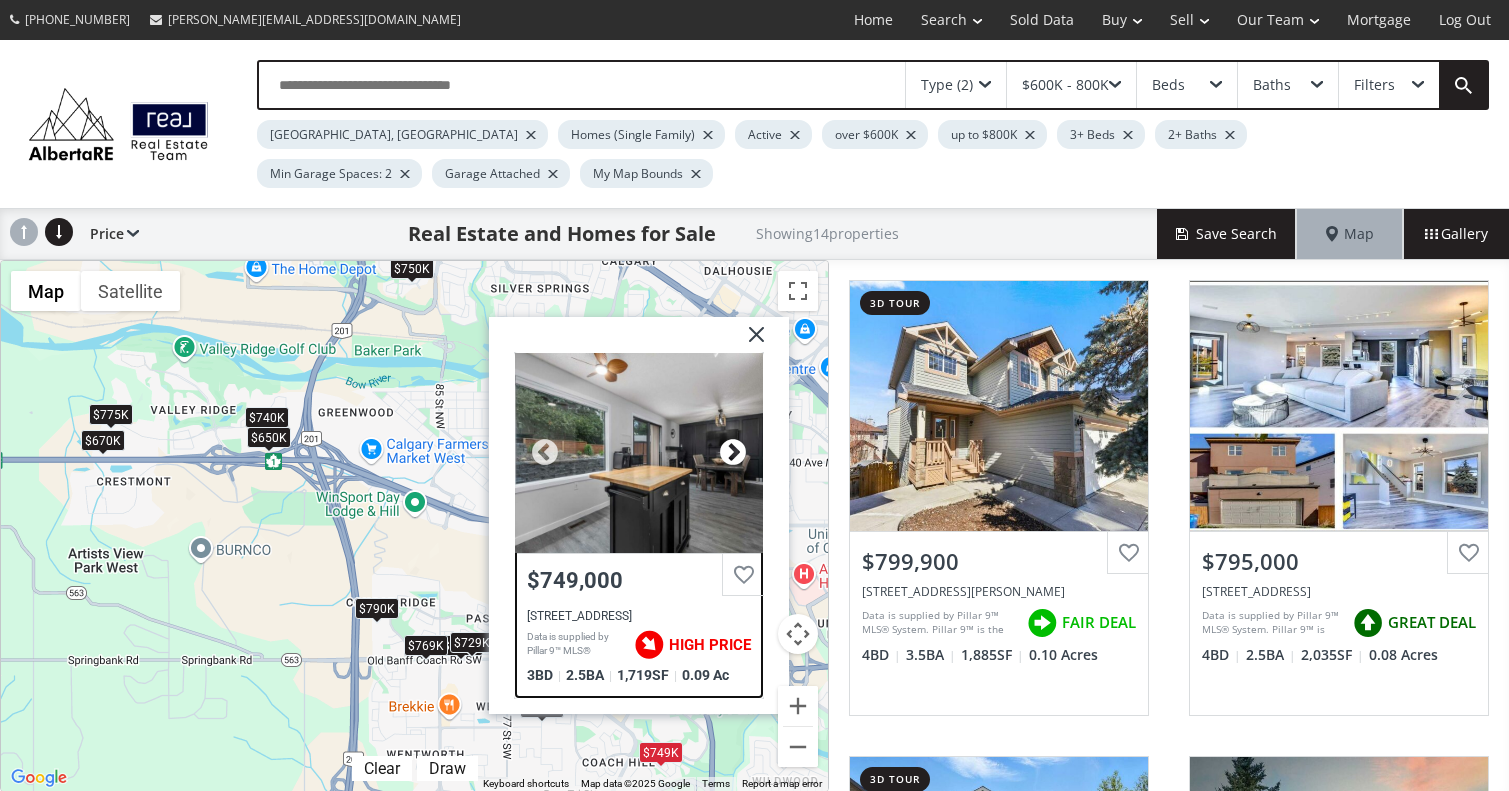 click at bounding box center (733, 453) 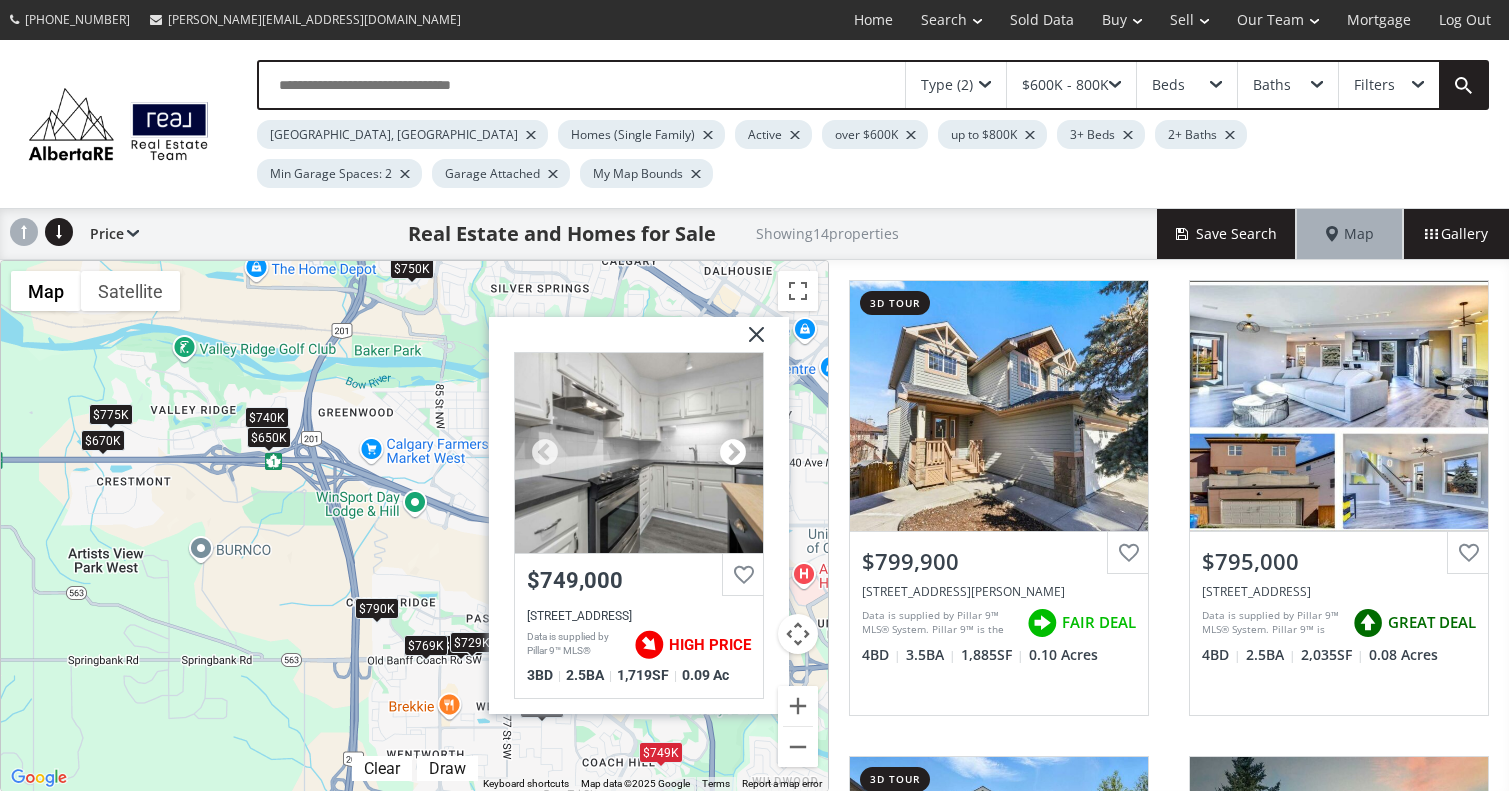 click at bounding box center (733, 453) 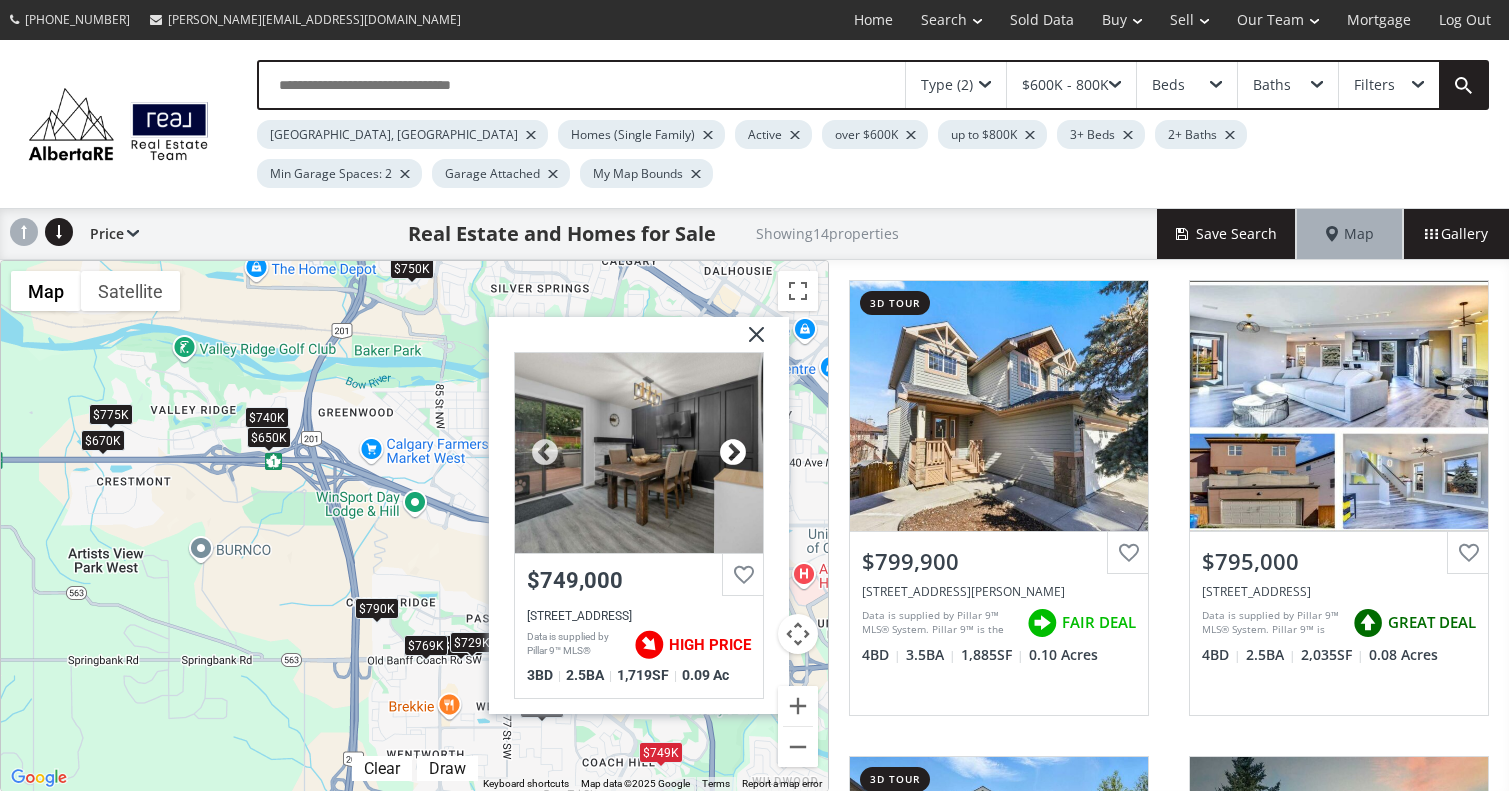 click at bounding box center (733, 453) 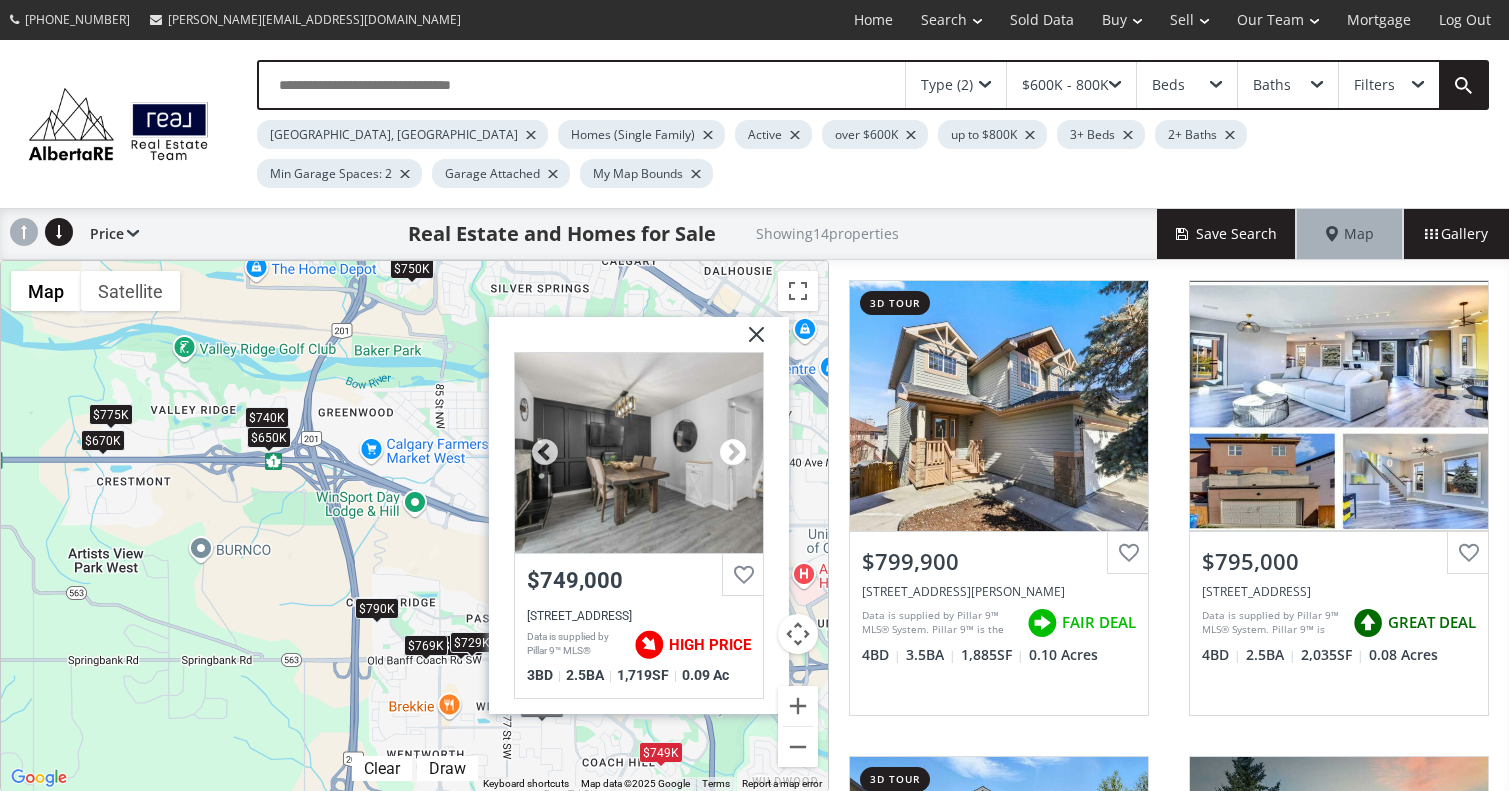 click at bounding box center (733, 453) 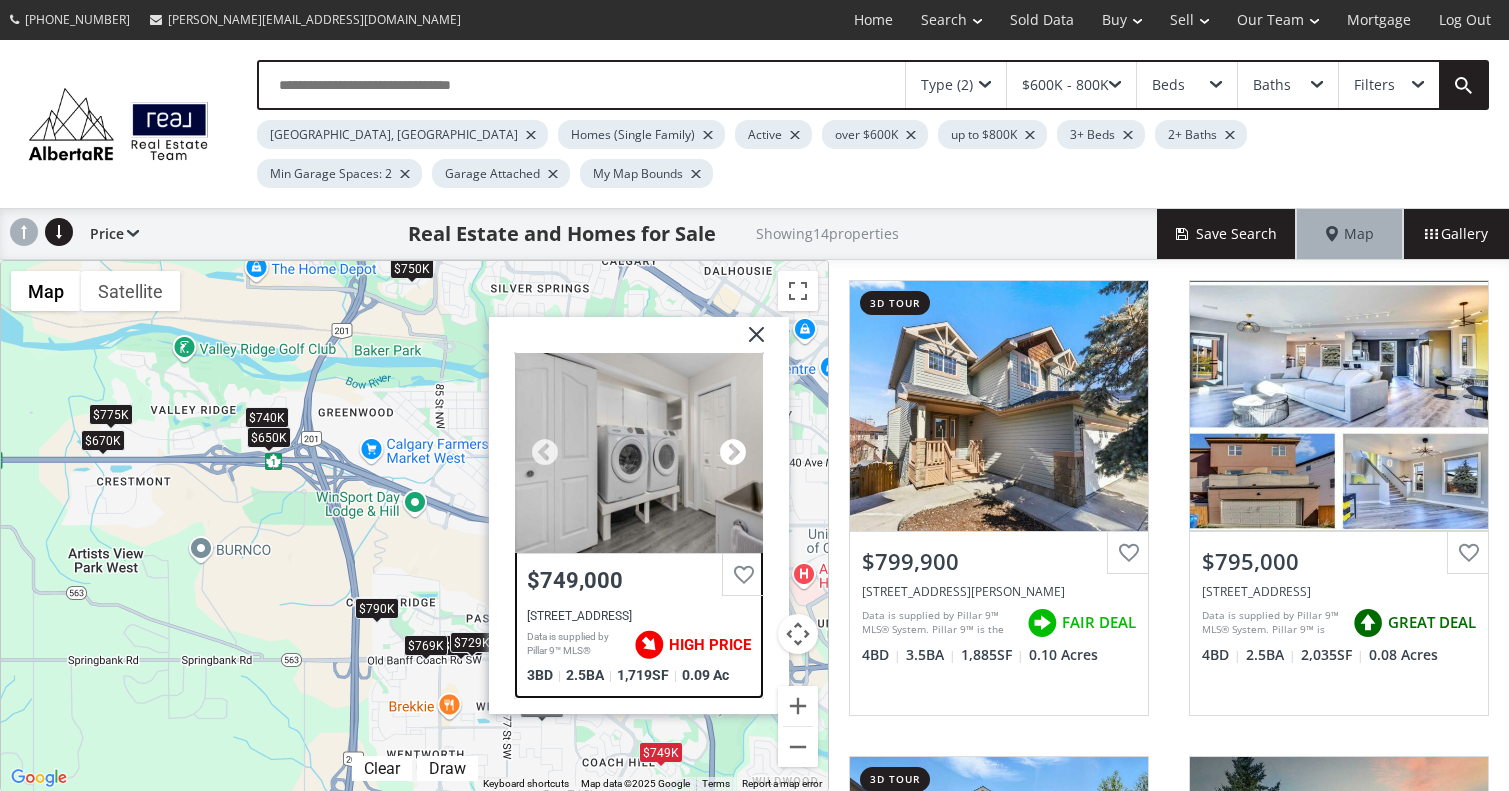 click at bounding box center [733, 453] 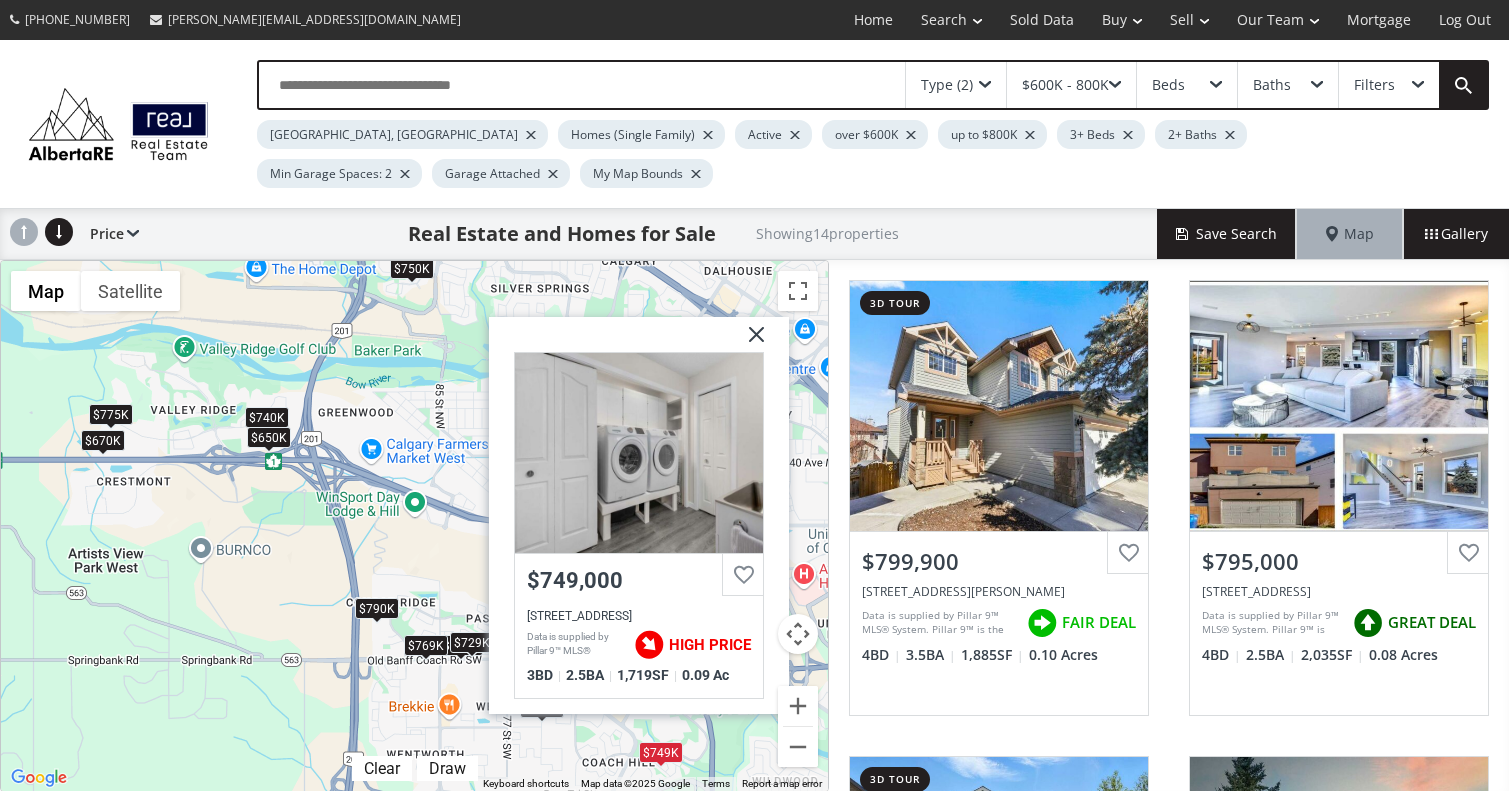 click at bounding box center [749, 342] 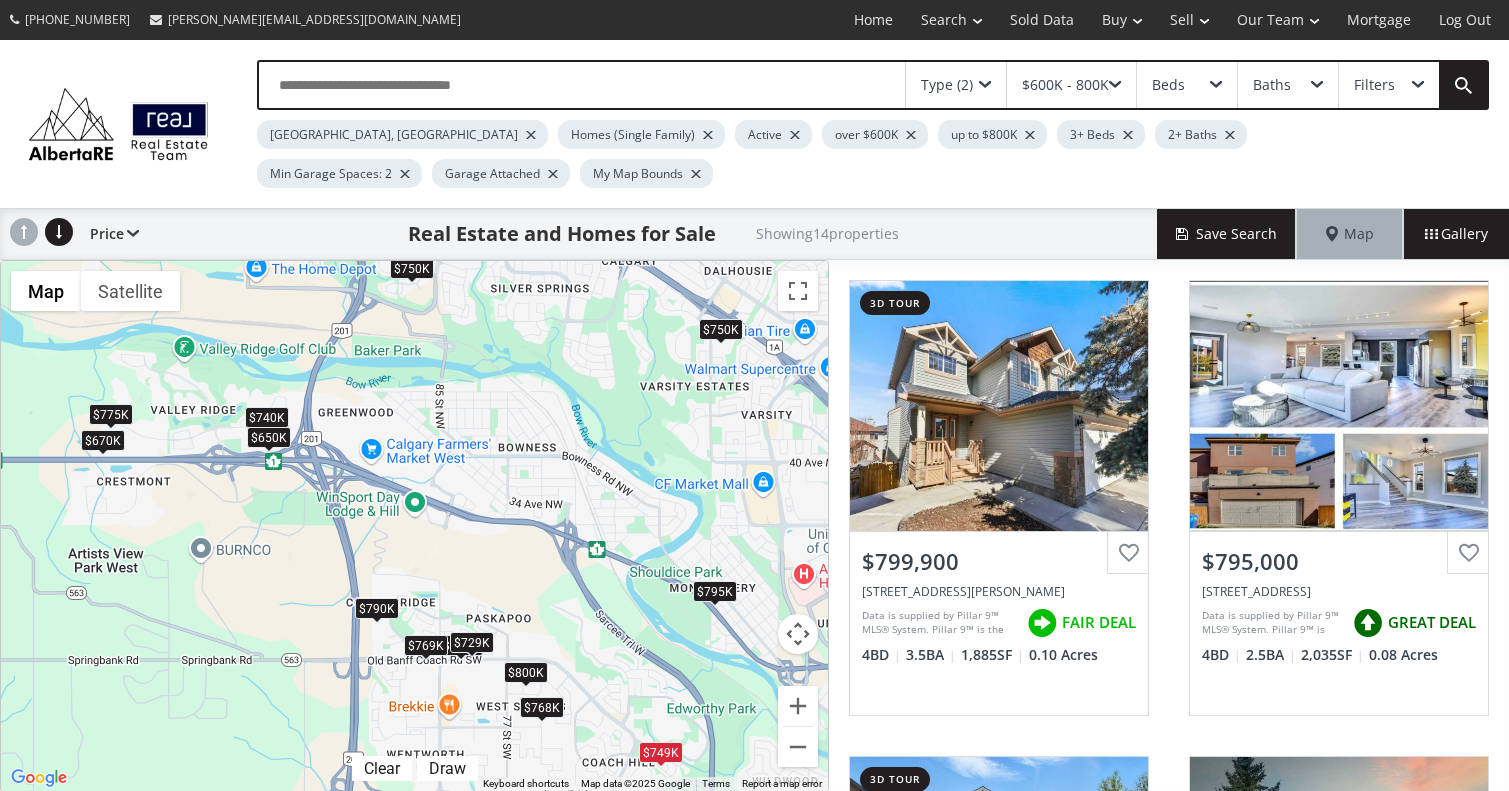 click on "To navigate, press the arrow keys. $800K $795K $790K $775K $770K $769K $768K $750K $750K $749K $740K $729K $670K $650K" at bounding box center [414, 526] 